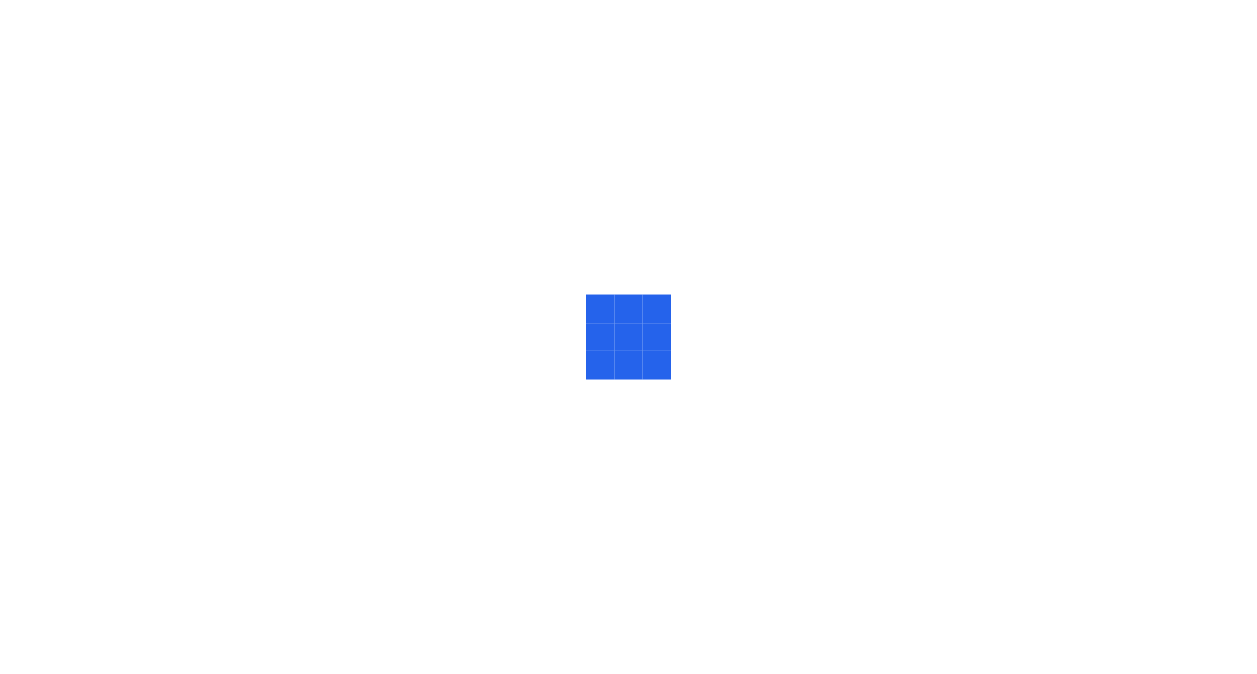 scroll, scrollTop: 0, scrollLeft: 0, axis: both 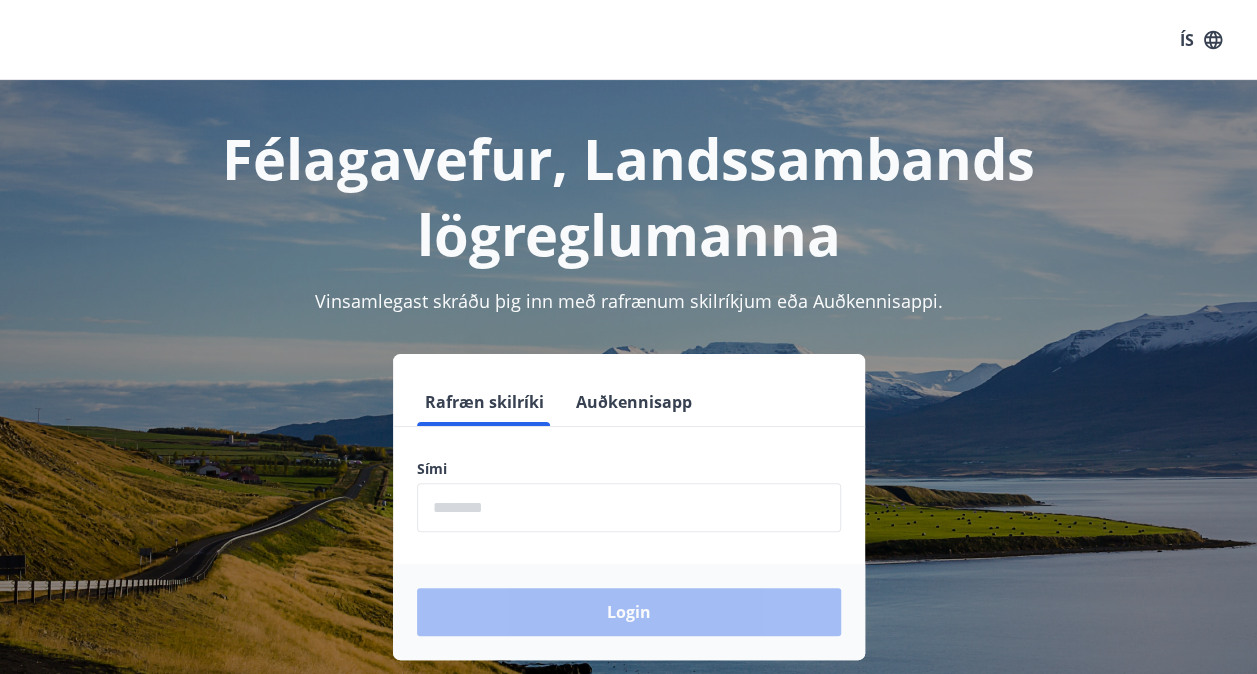 click on "Auðkennisapp" at bounding box center (634, 402) 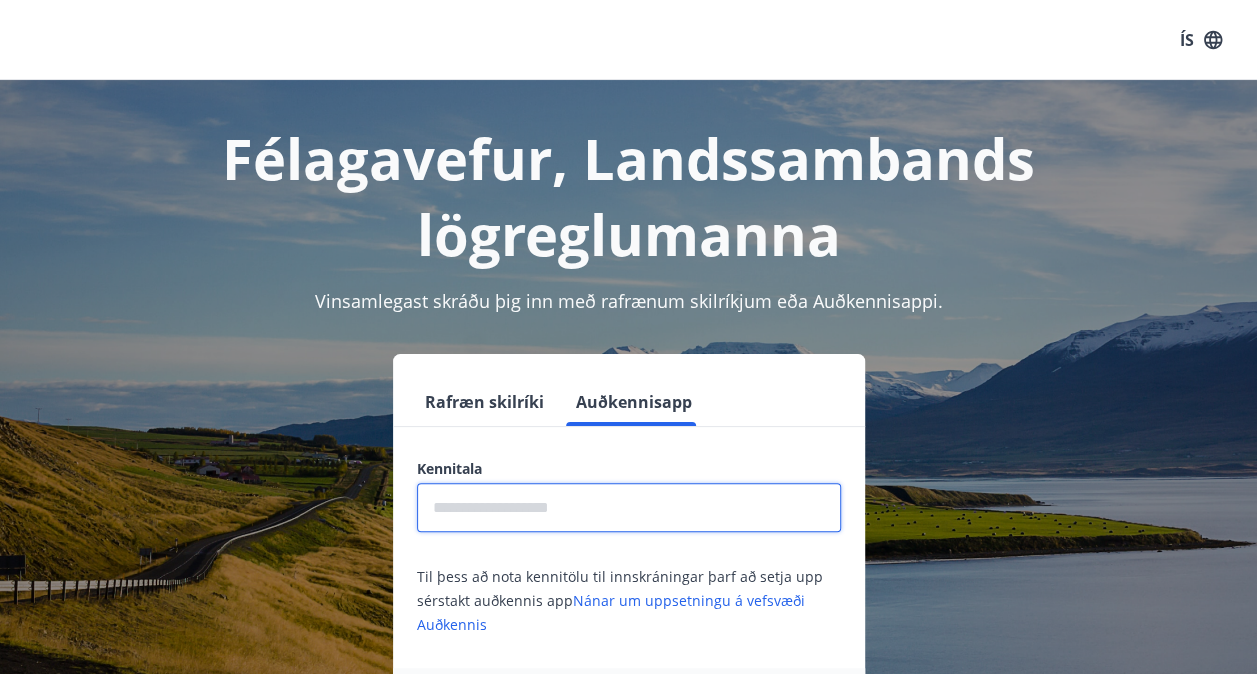 click at bounding box center [629, 507] 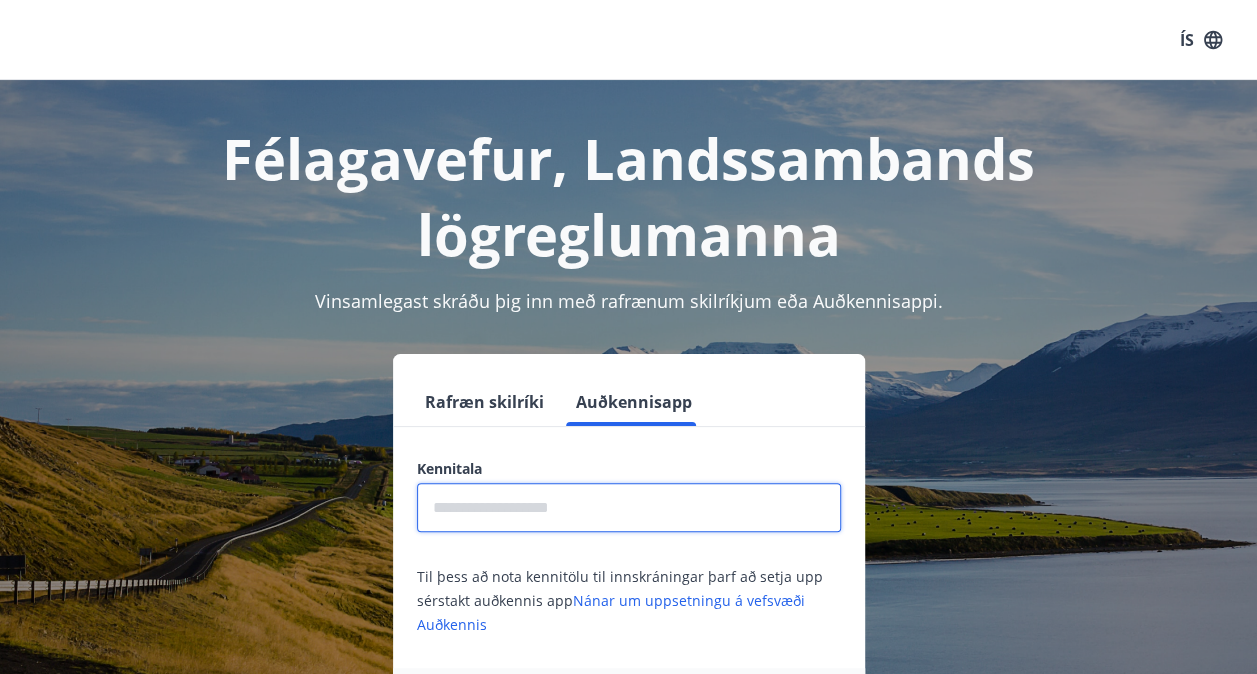 type on "**********" 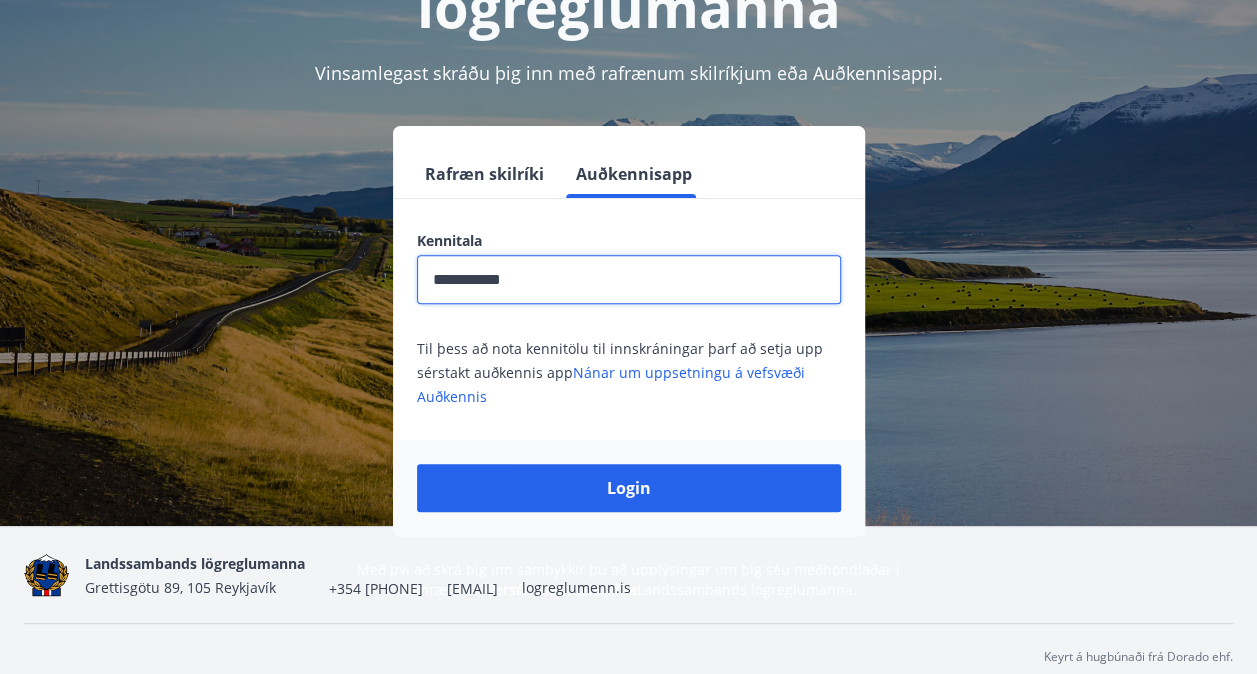 scroll, scrollTop: 245, scrollLeft: 0, axis: vertical 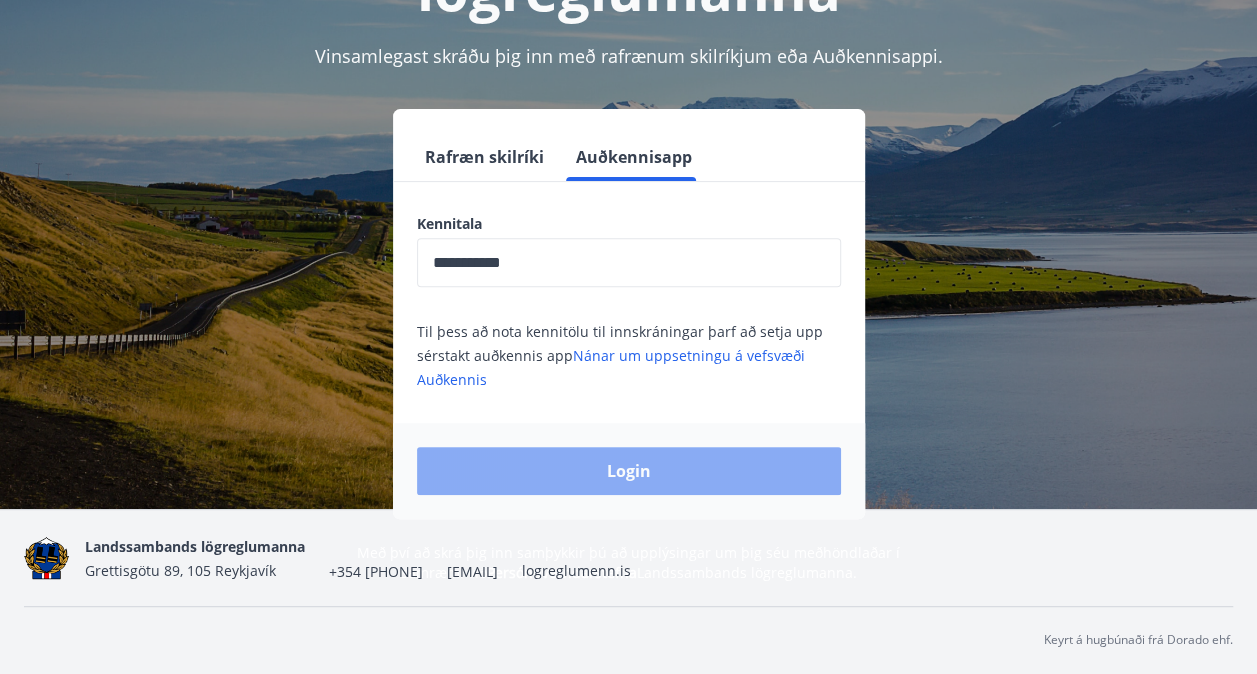 click on "Login" at bounding box center (629, 471) 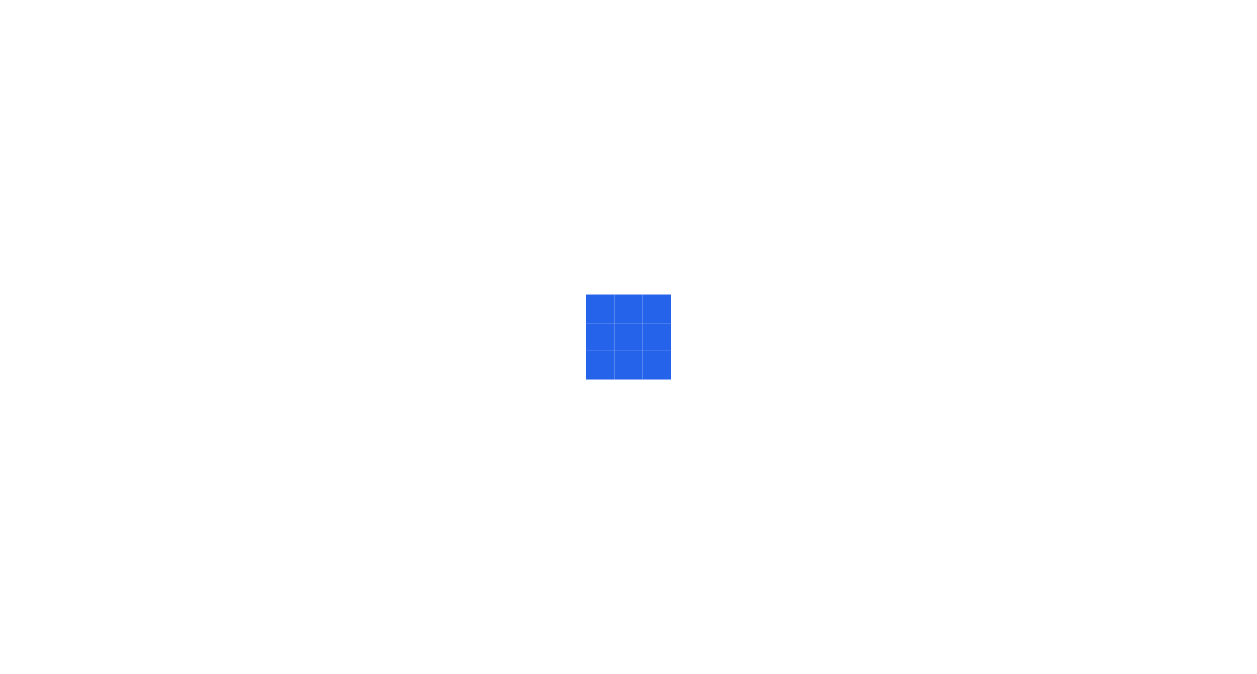 scroll, scrollTop: 0, scrollLeft: 0, axis: both 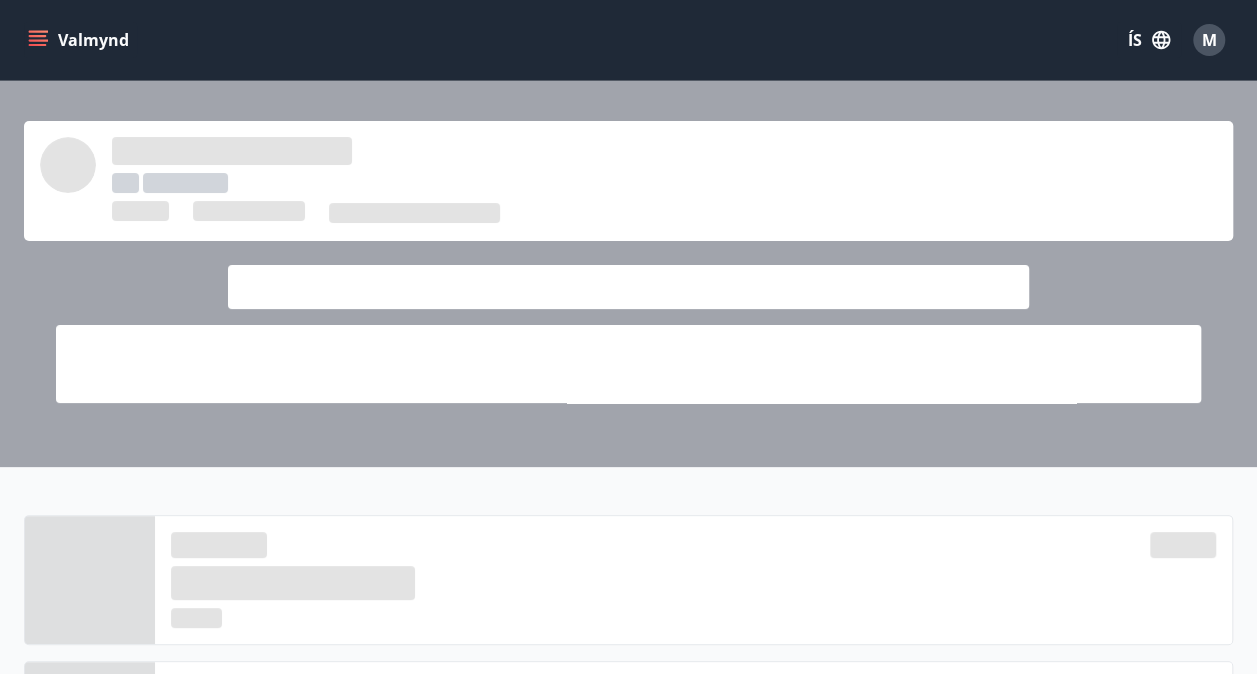drag, startPoint x: 0, startPoint y: 0, endPoint x: 916, endPoint y: 572, distance: 1079.9259 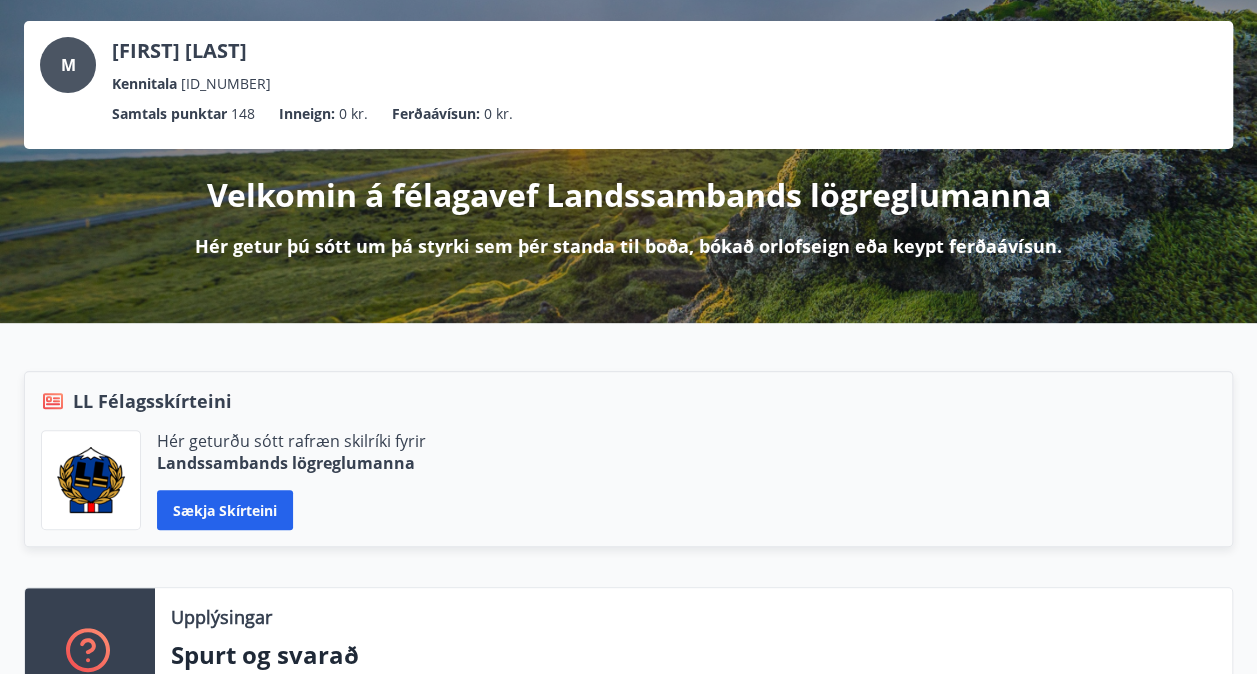 scroll, scrollTop: 0, scrollLeft: 0, axis: both 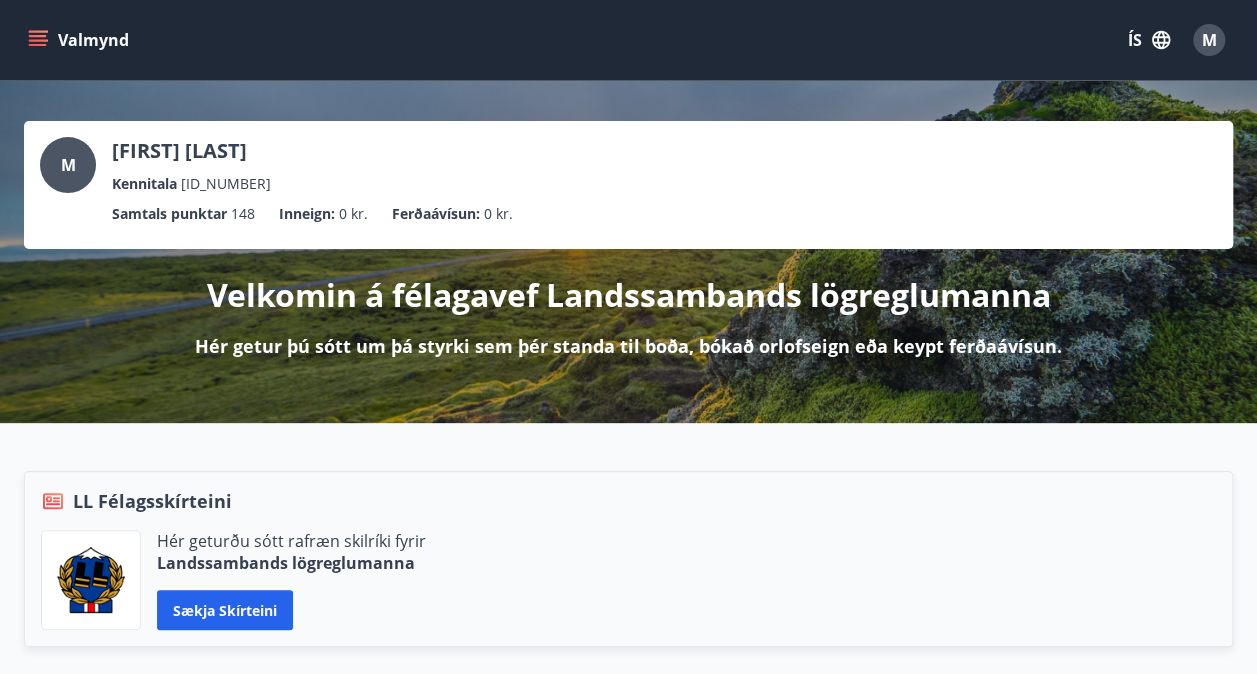 click on "Valmynd" at bounding box center (80, 40) 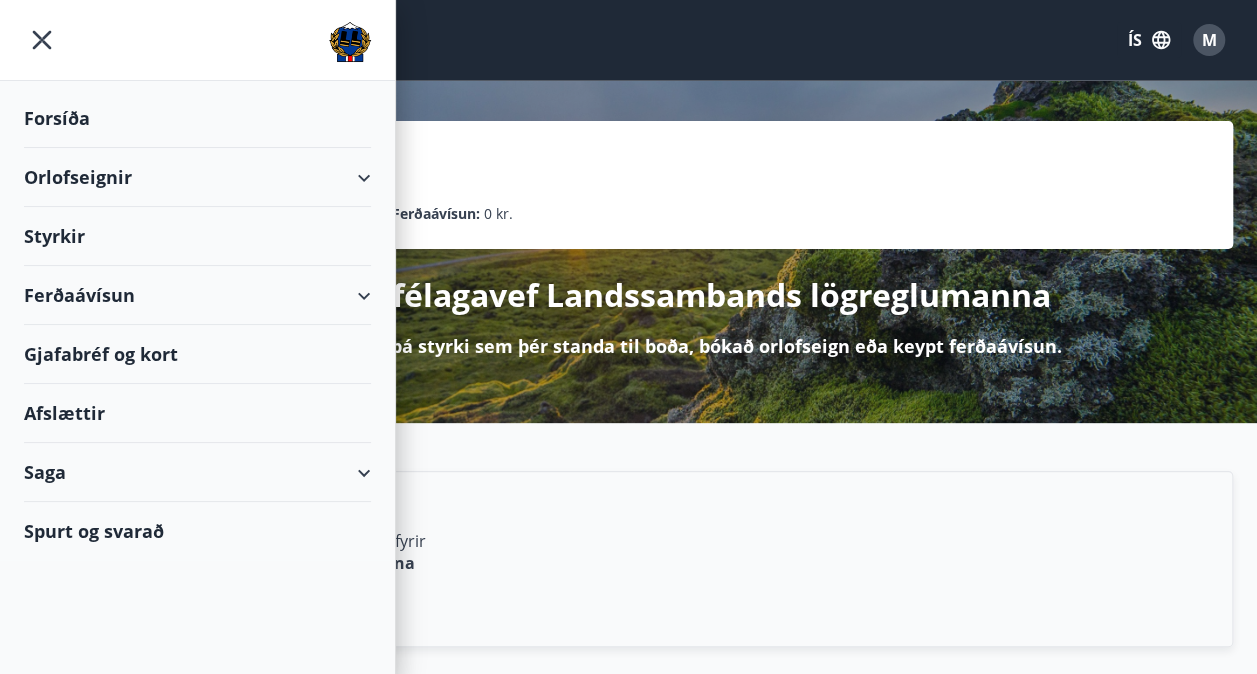 click on "Orlofseignir" at bounding box center (197, 177) 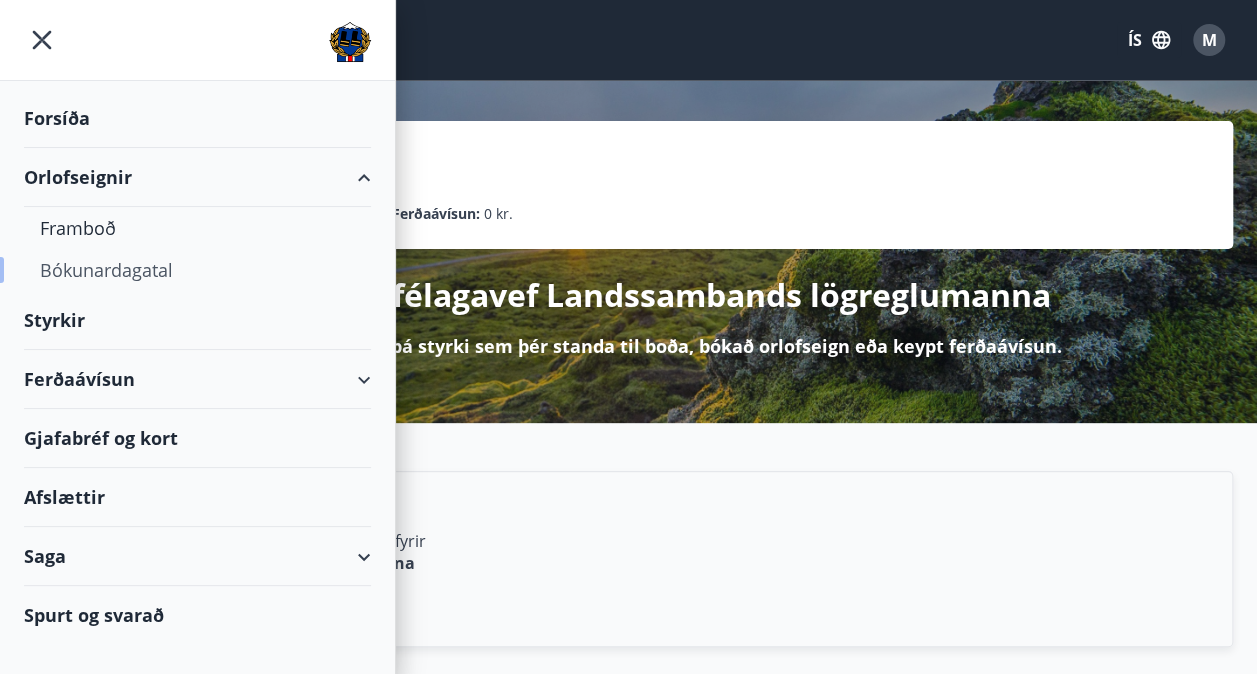 click on "Bókunardagatal" at bounding box center [197, 270] 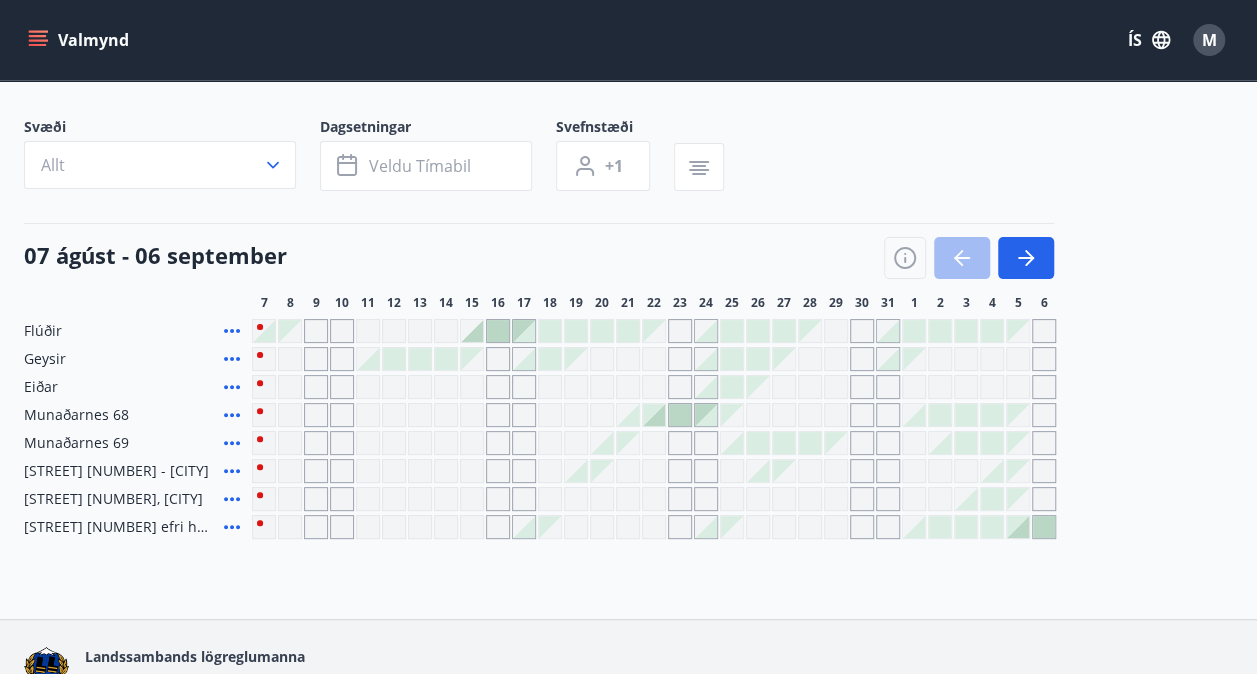 scroll, scrollTop: 0, scrollLeft: 0, axis: both 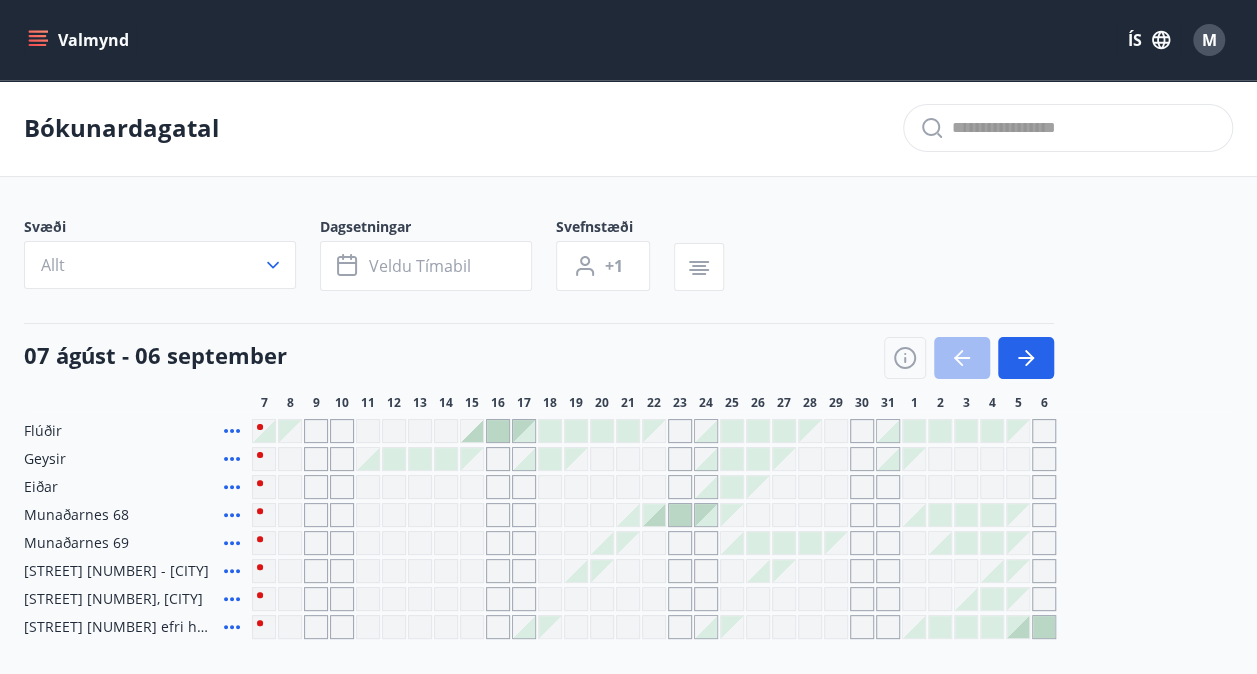 click at bounding box center (550, 431) 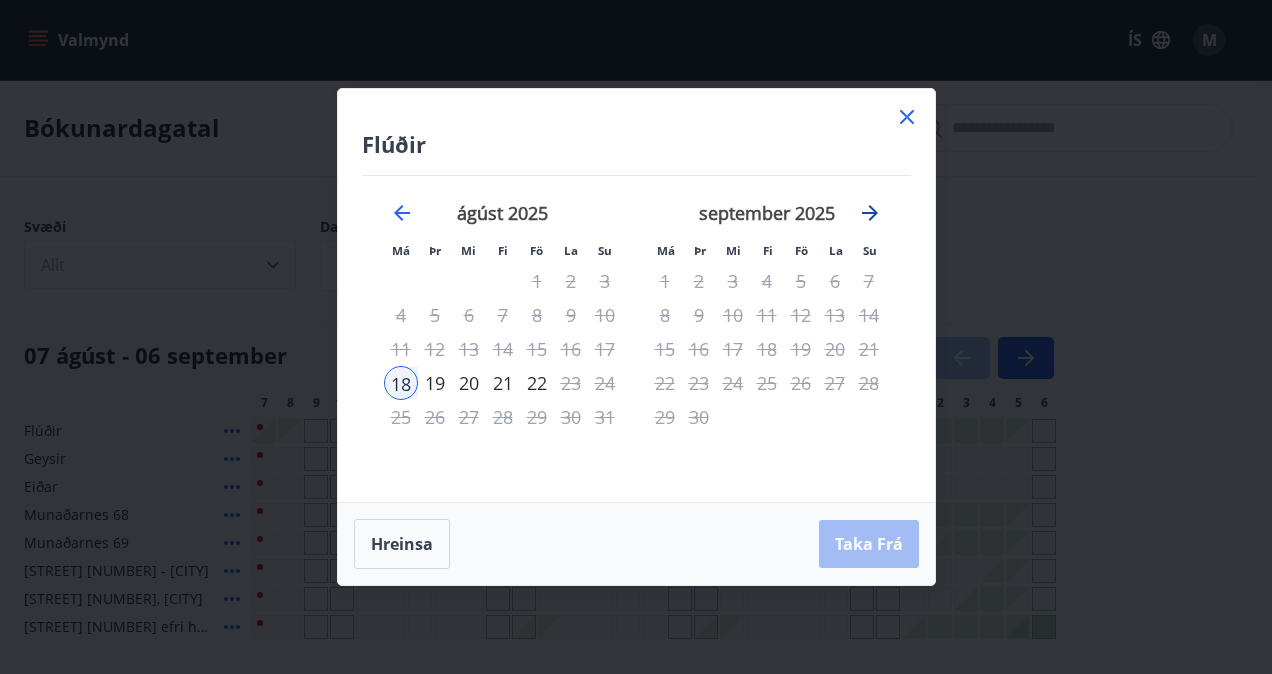 click 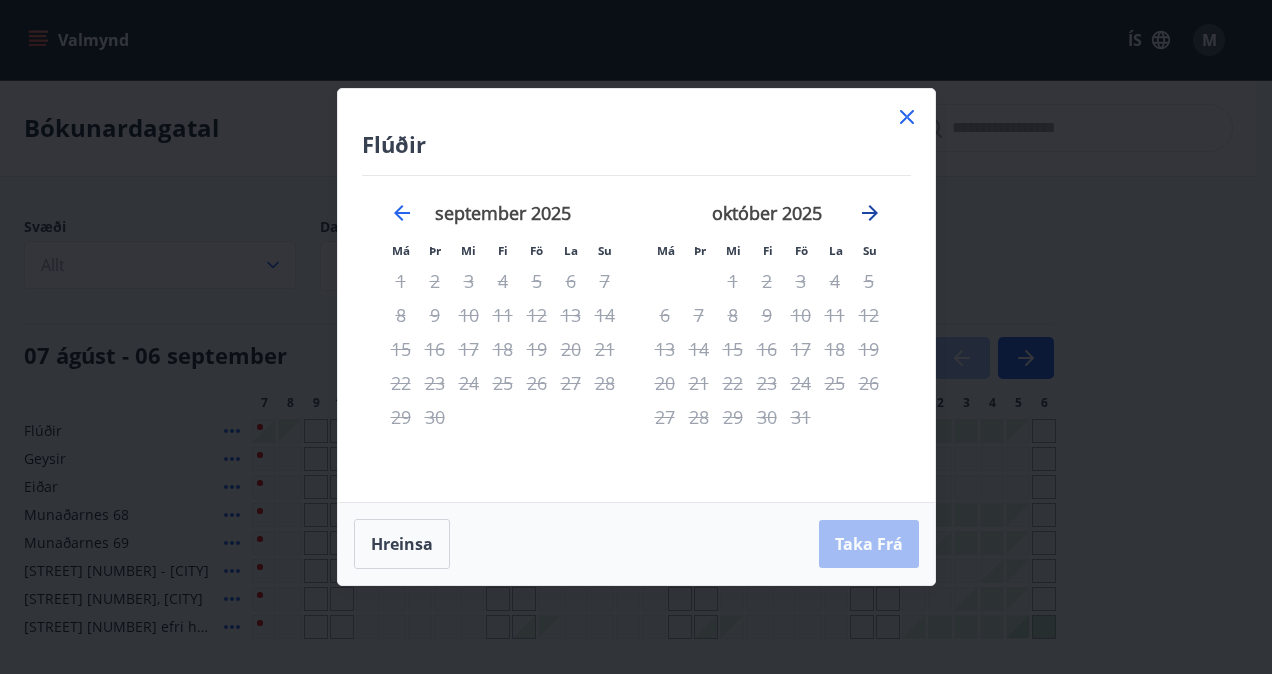 click 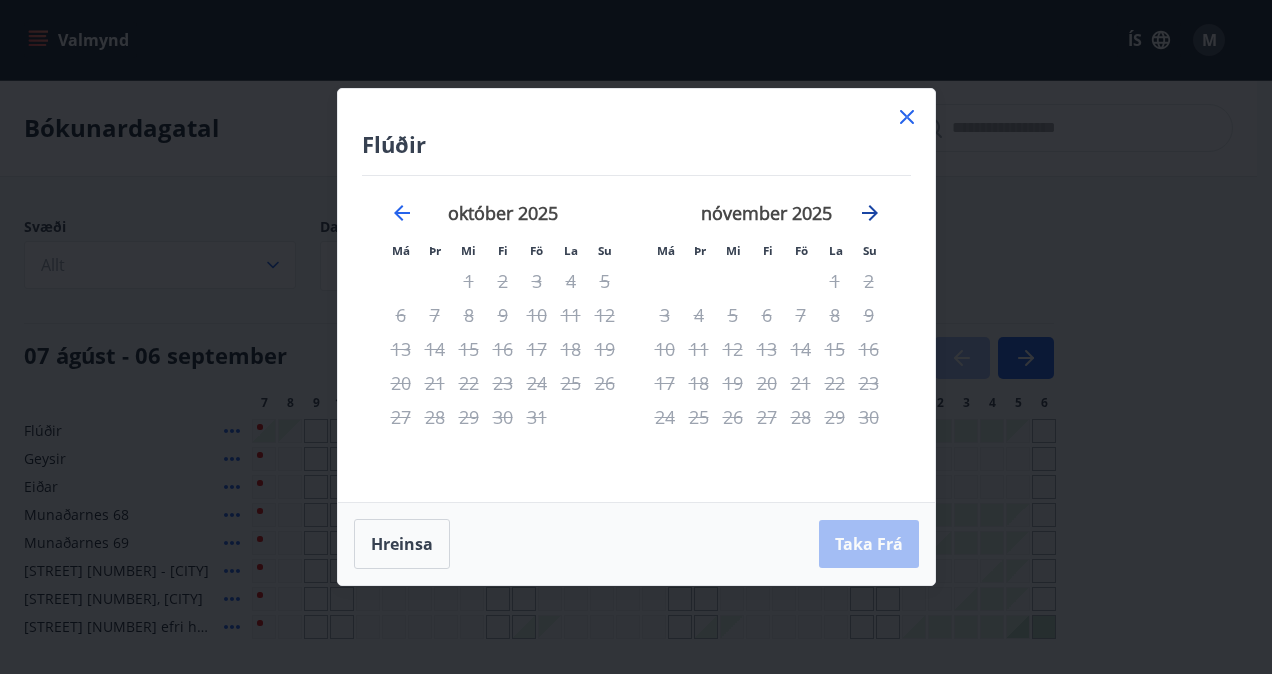 click 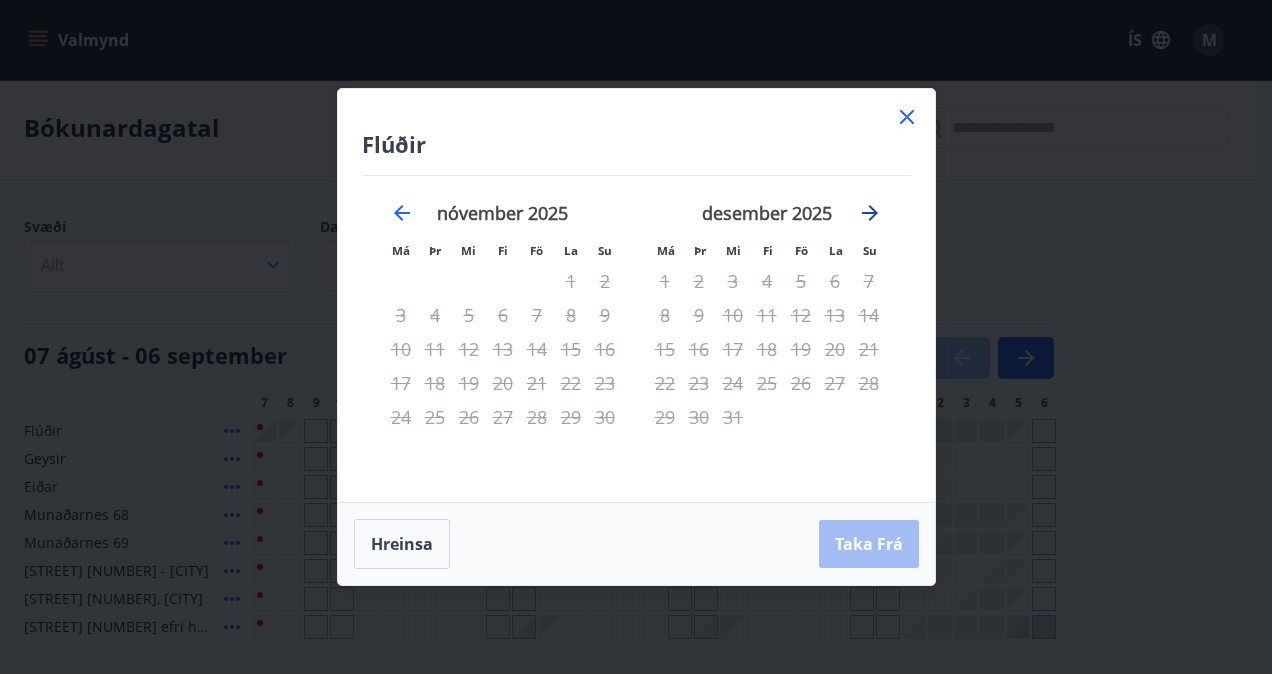 click 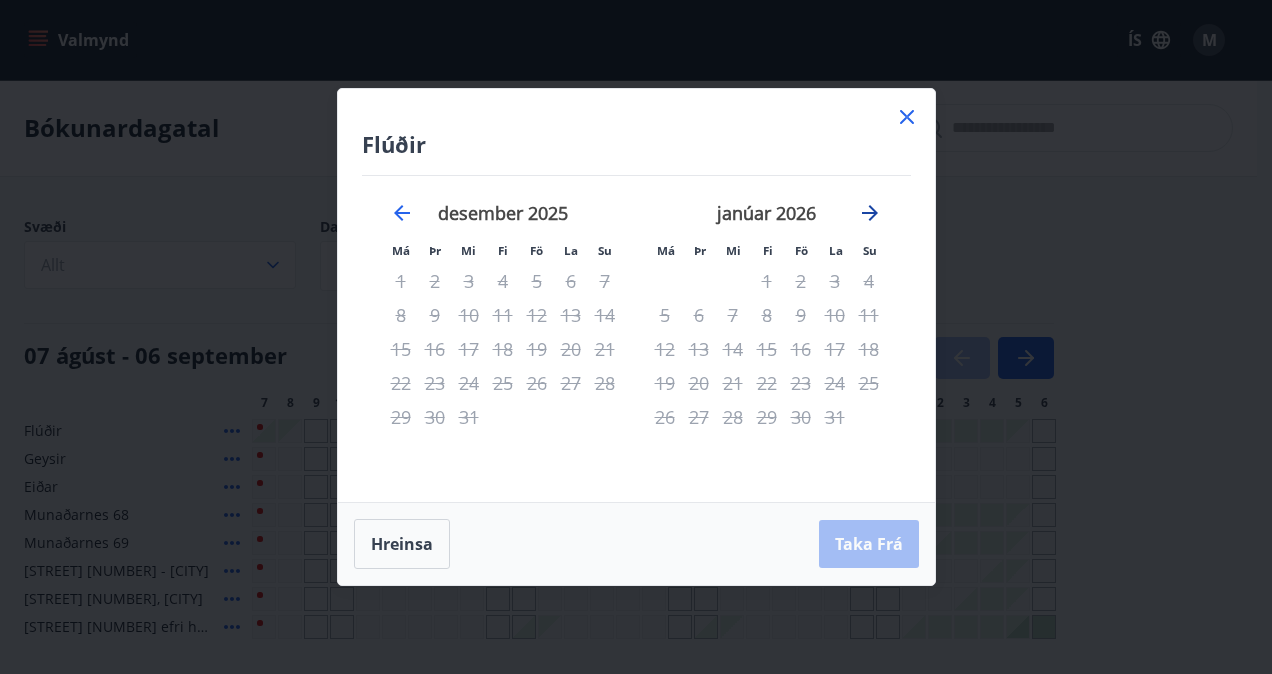click 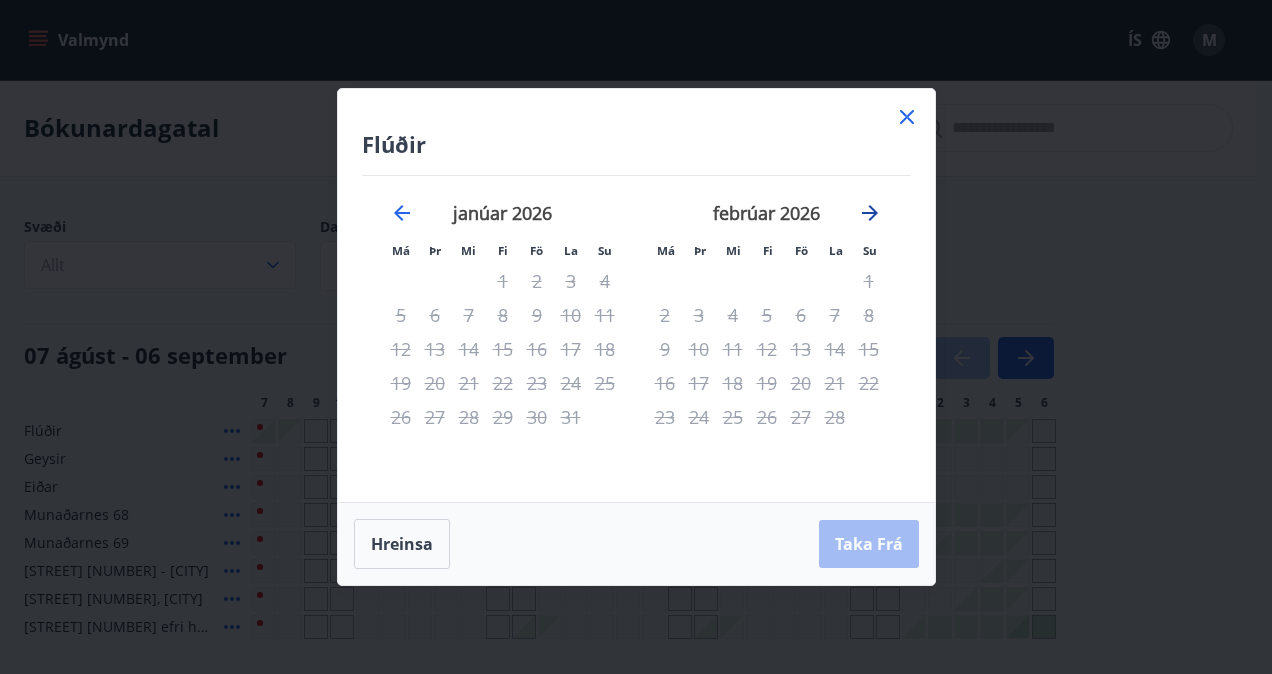 click 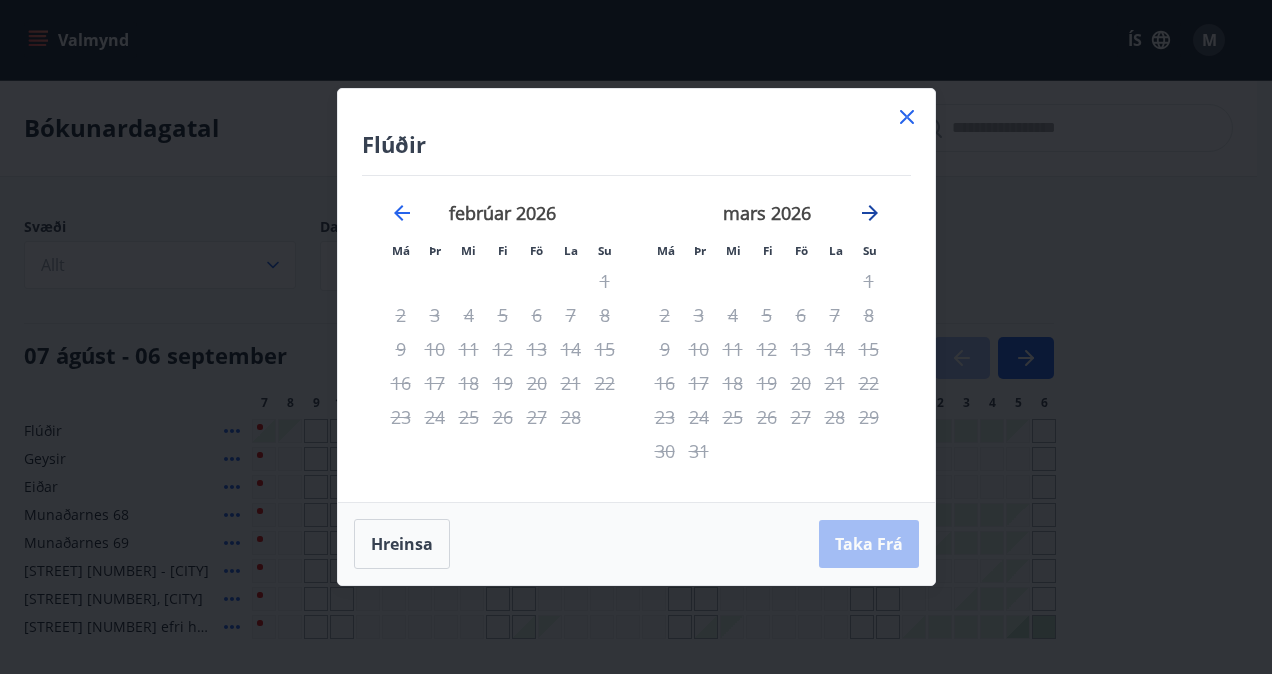 click 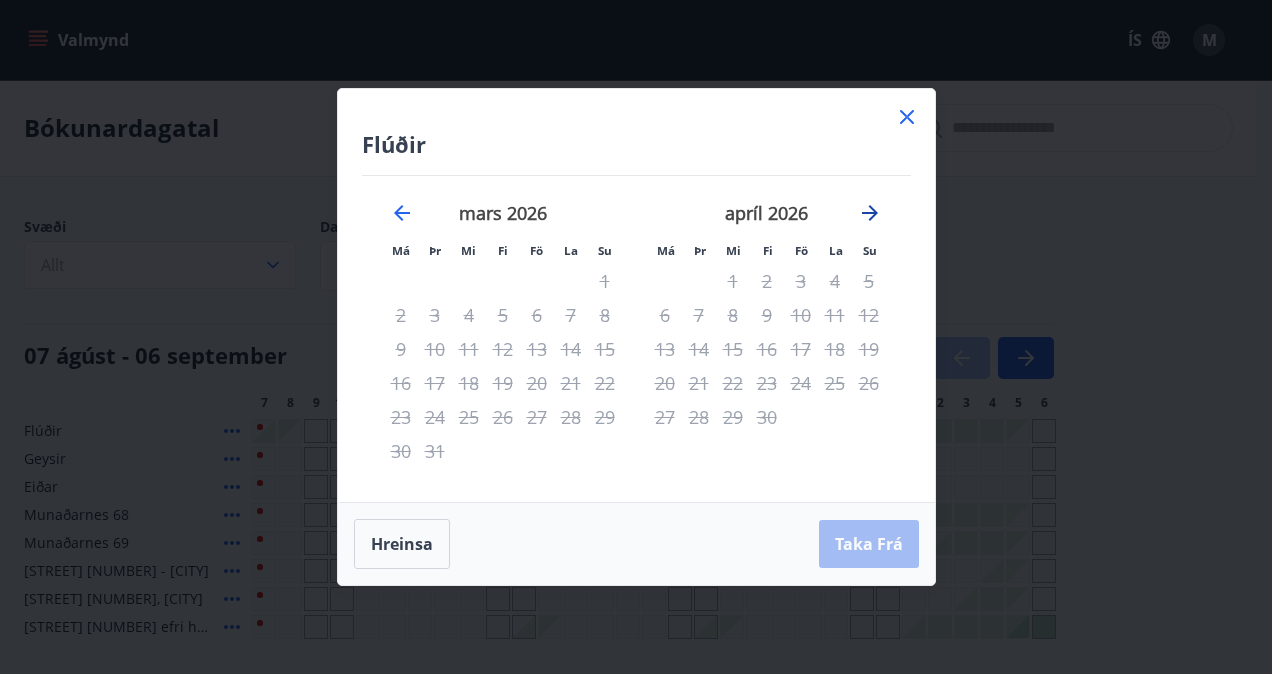 click 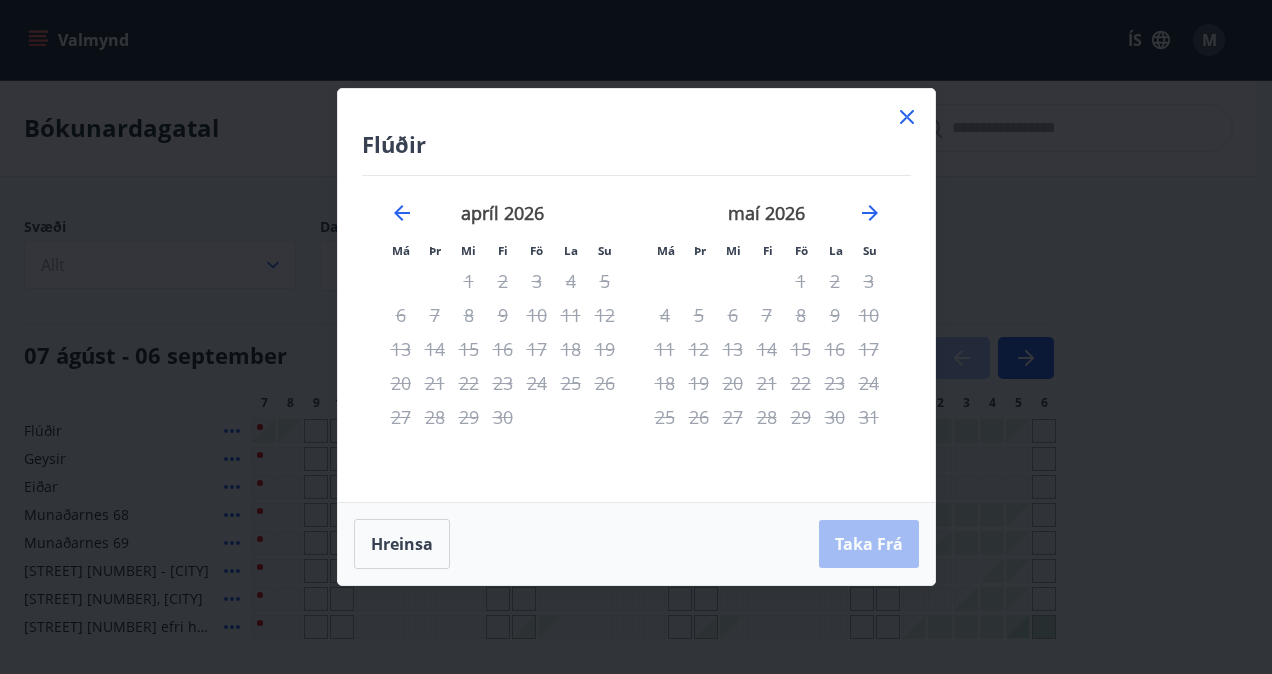 click 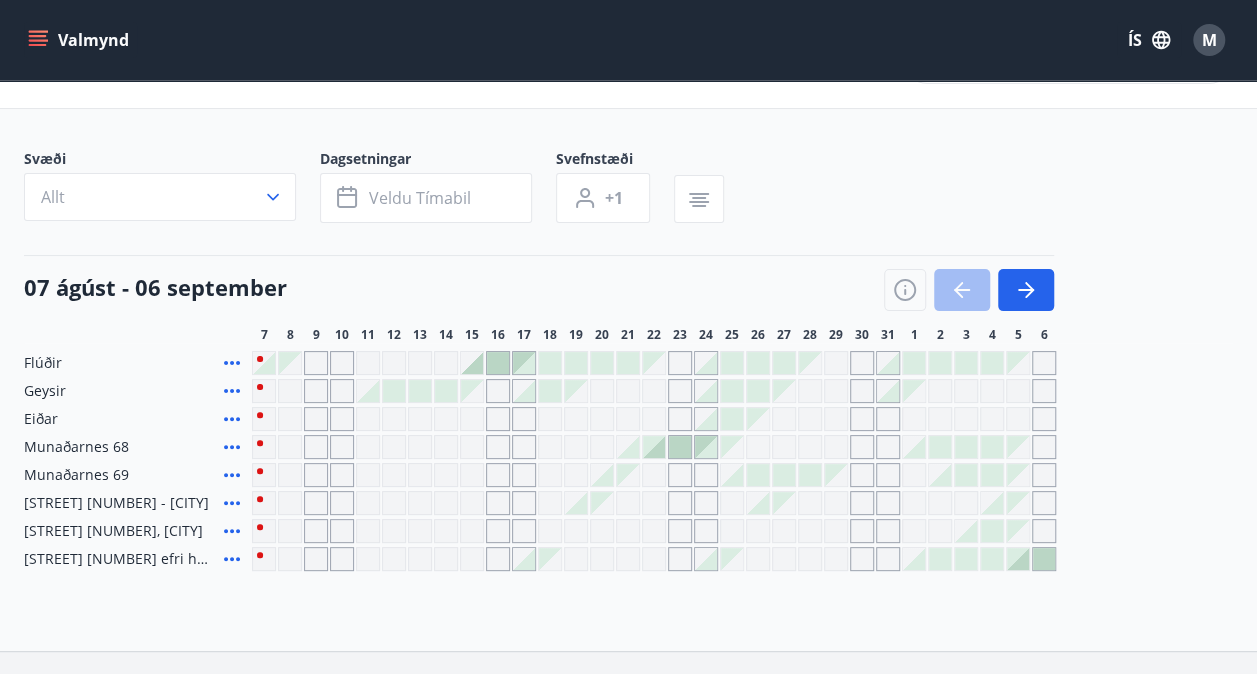scroll, scrollTop: 100, scrollLeft: 0, axis: vertical 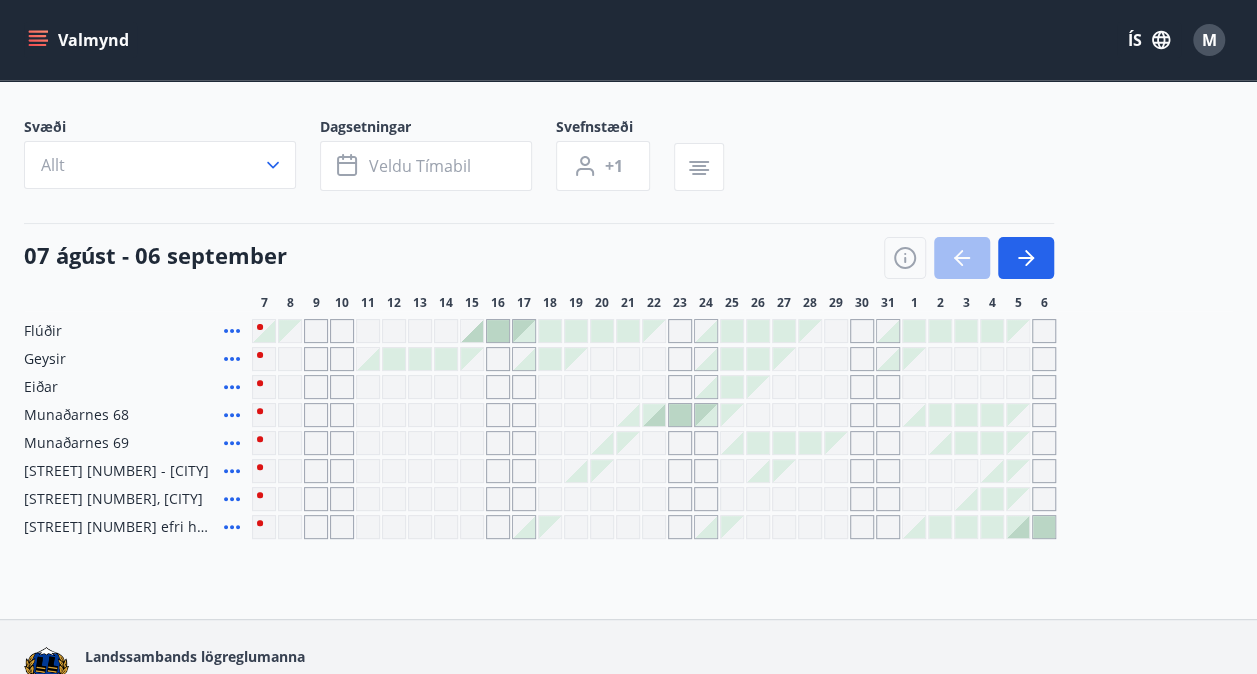 click on "Munaðarnes 69" at bounding box center [76, 443] 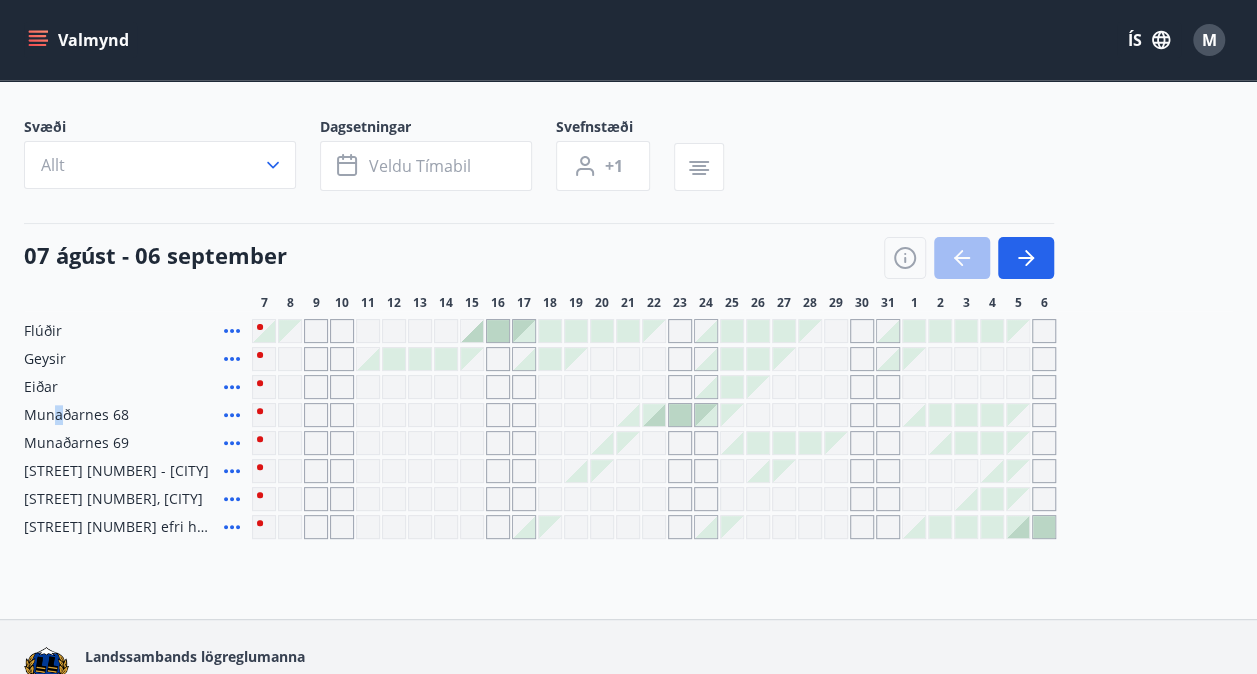 drag, startPoint x: 73, startPoint y: 446, endPoint x: 58, endPoint y: 417, distance: 32.649654 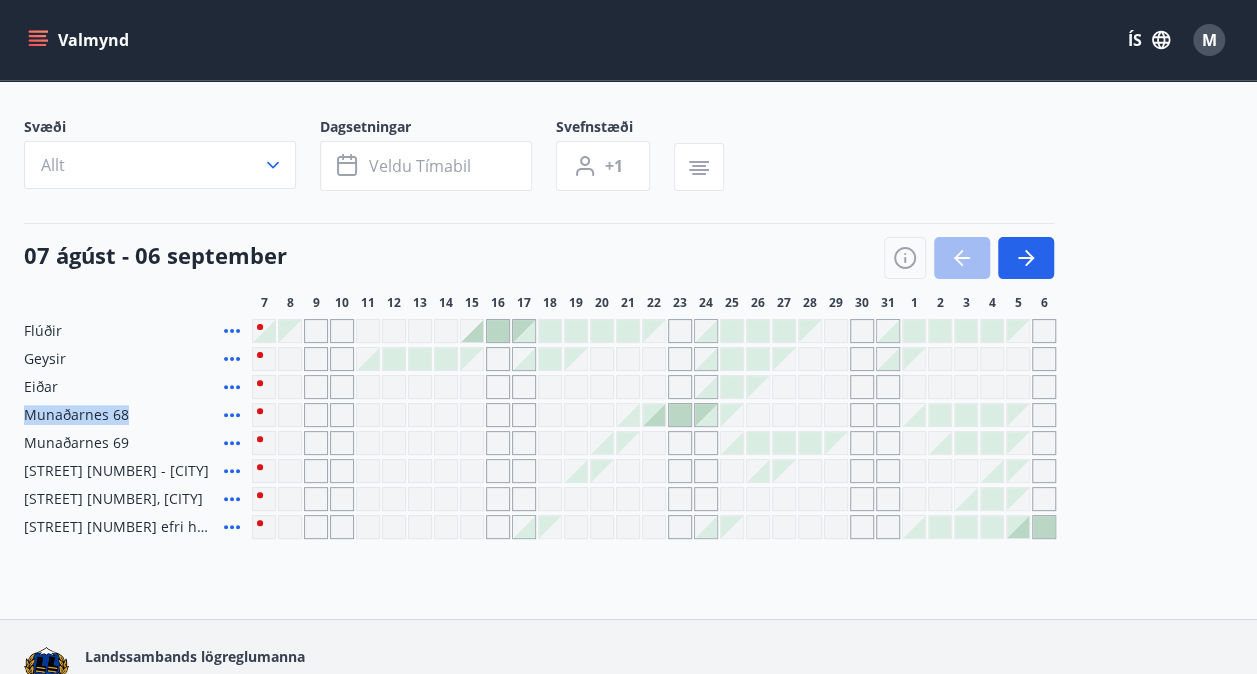 click on "Munaðarnes 68" at bounding box center [76, 415] 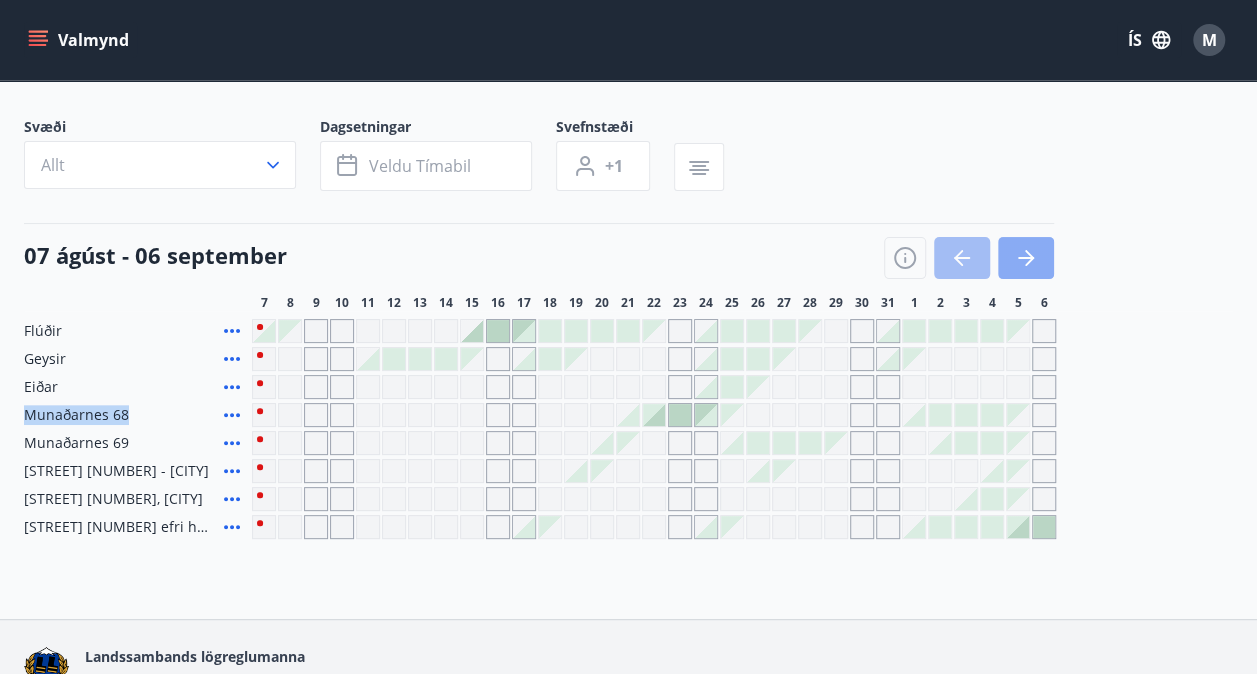 click 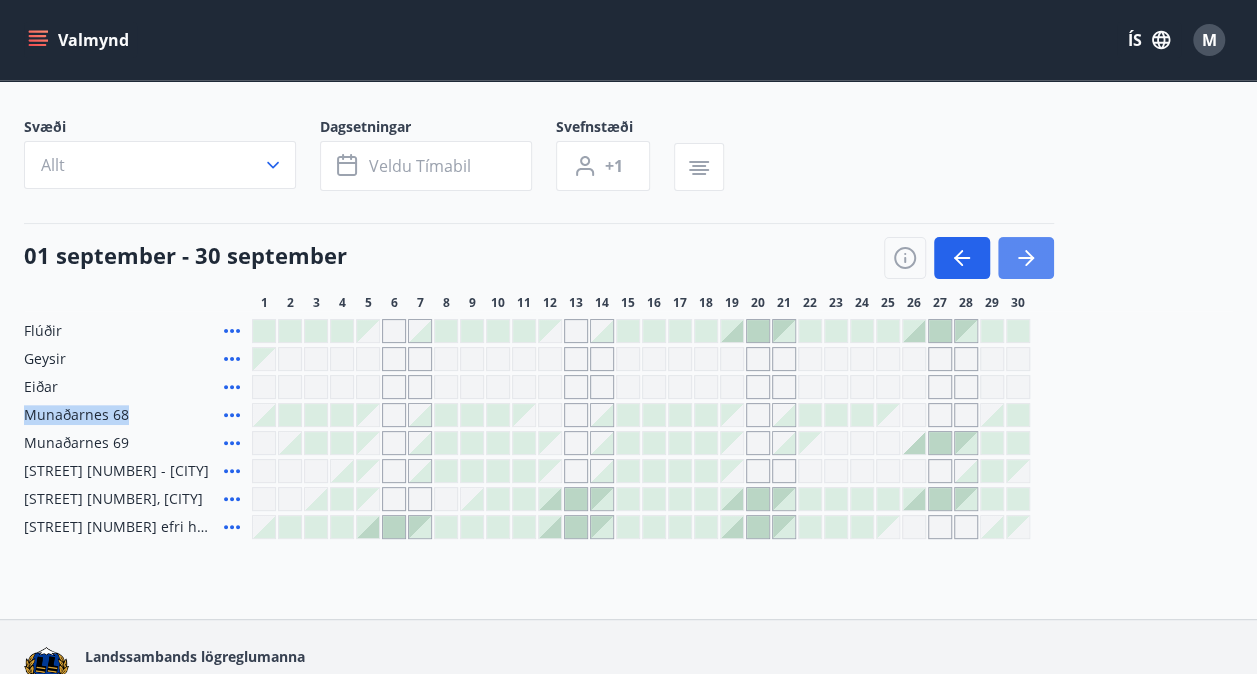 click 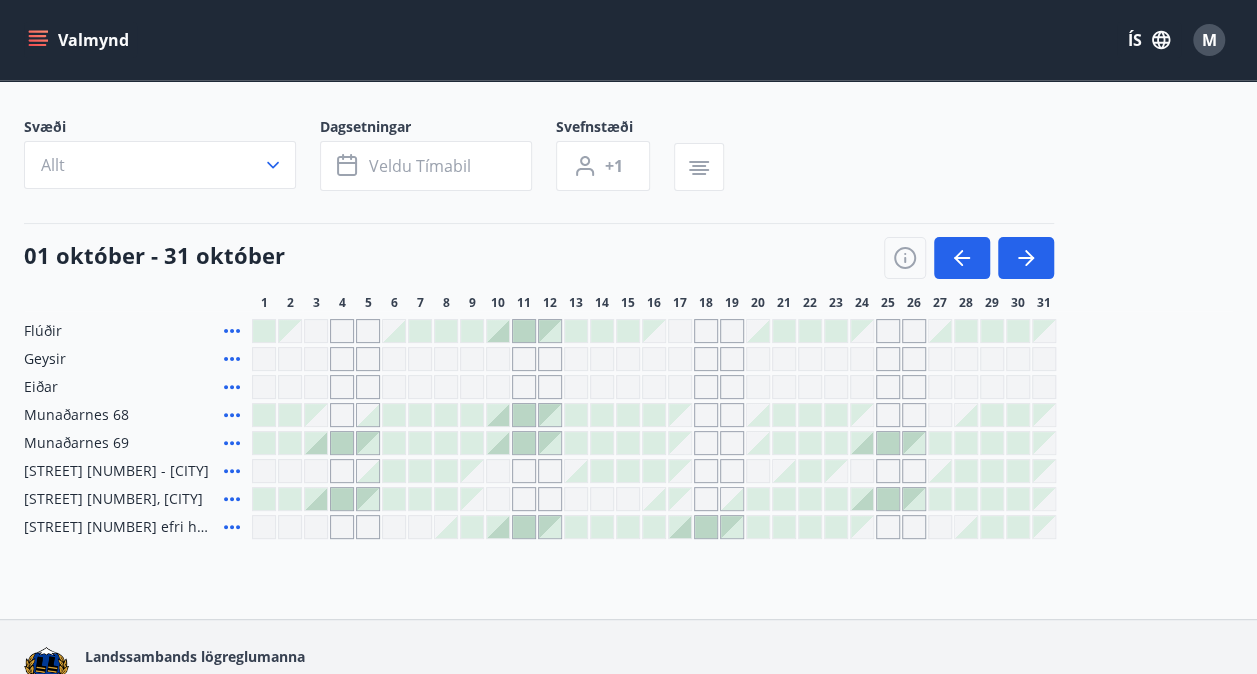 click at bounding box center [446, 415] 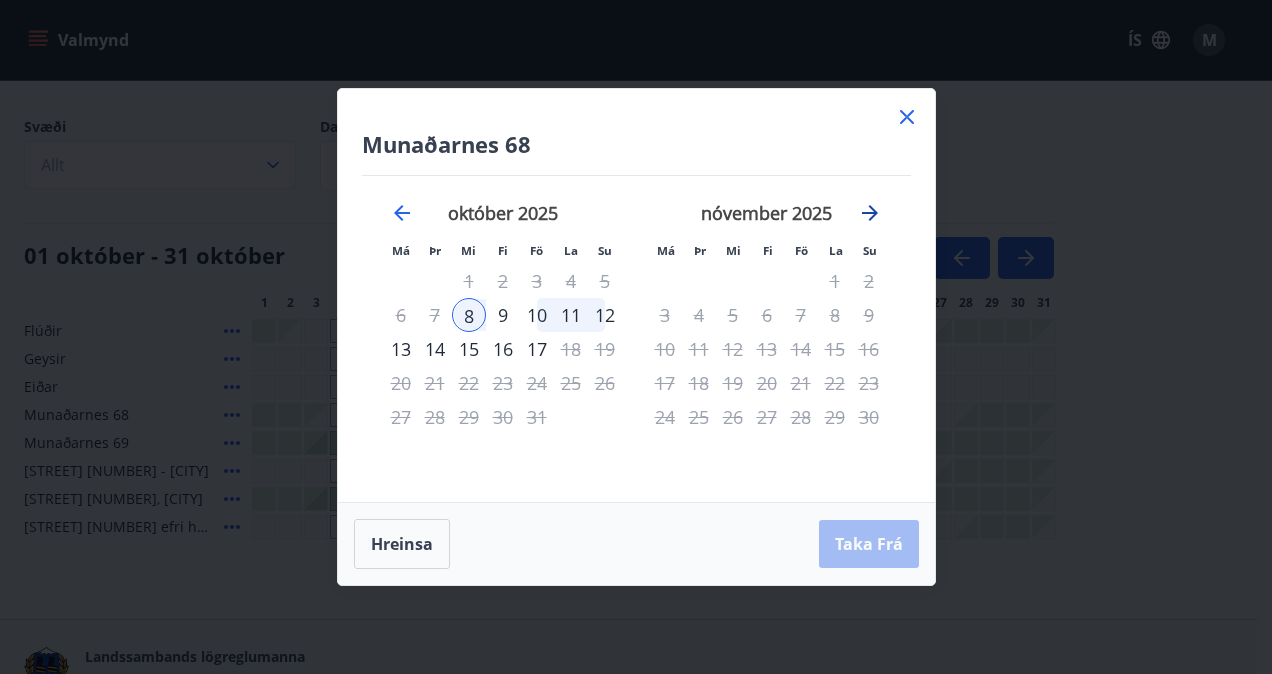 click 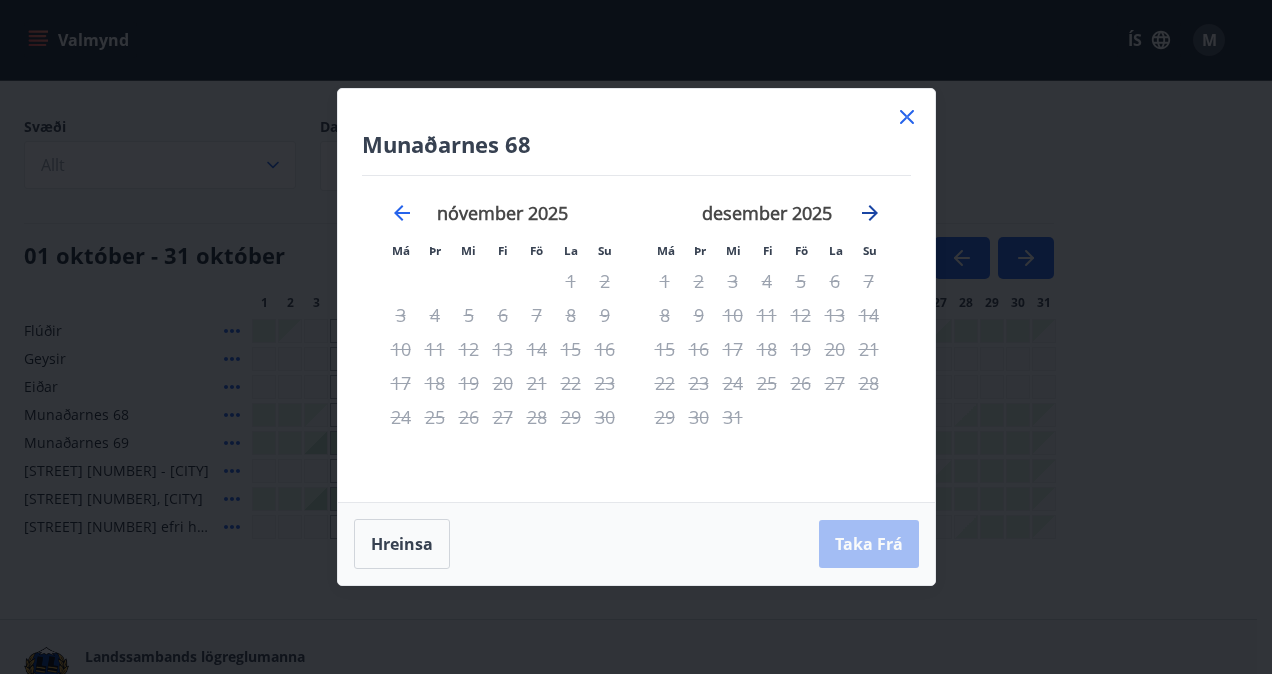 click 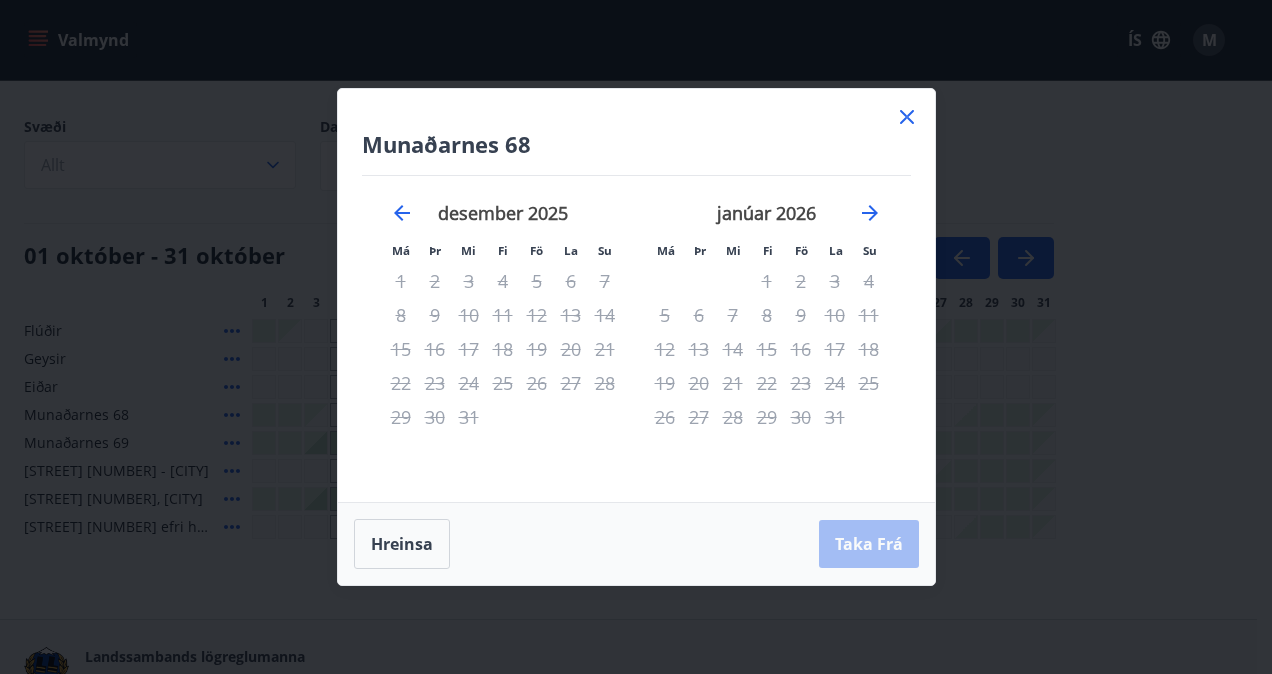 click 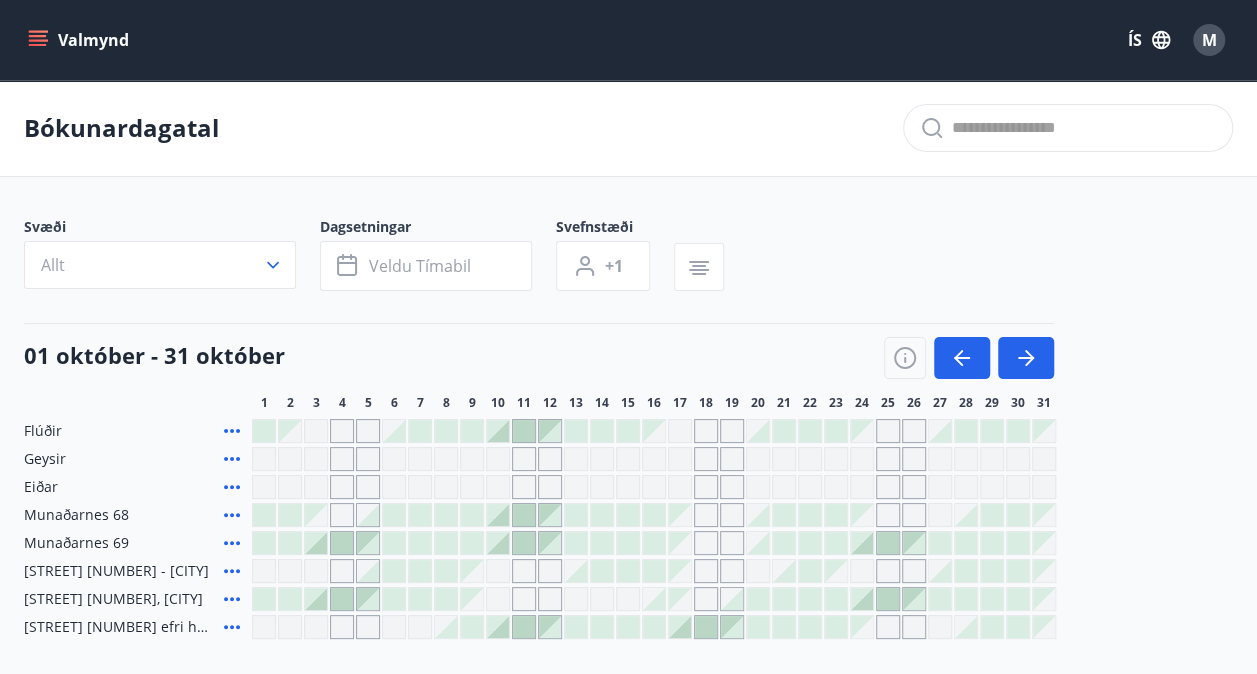 scroll, scrollTop: 0, scrollLeft: 0, axis: both 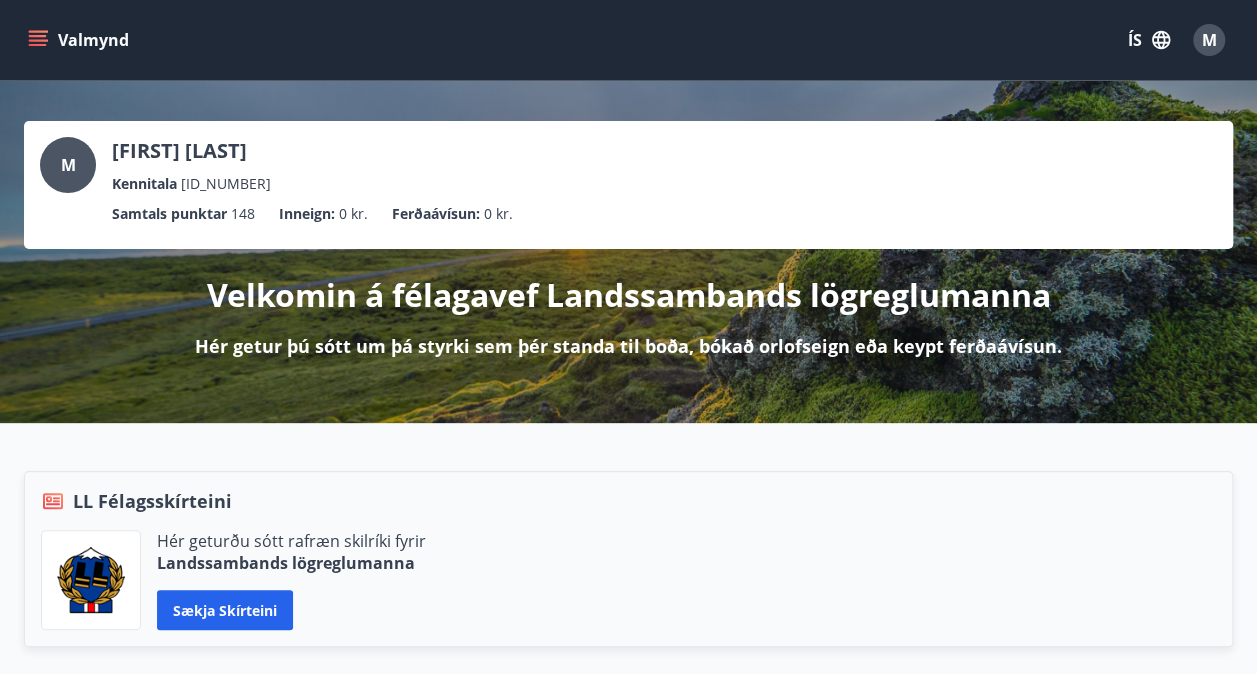 click on "Valmynd" at bounding box center (80, 40) 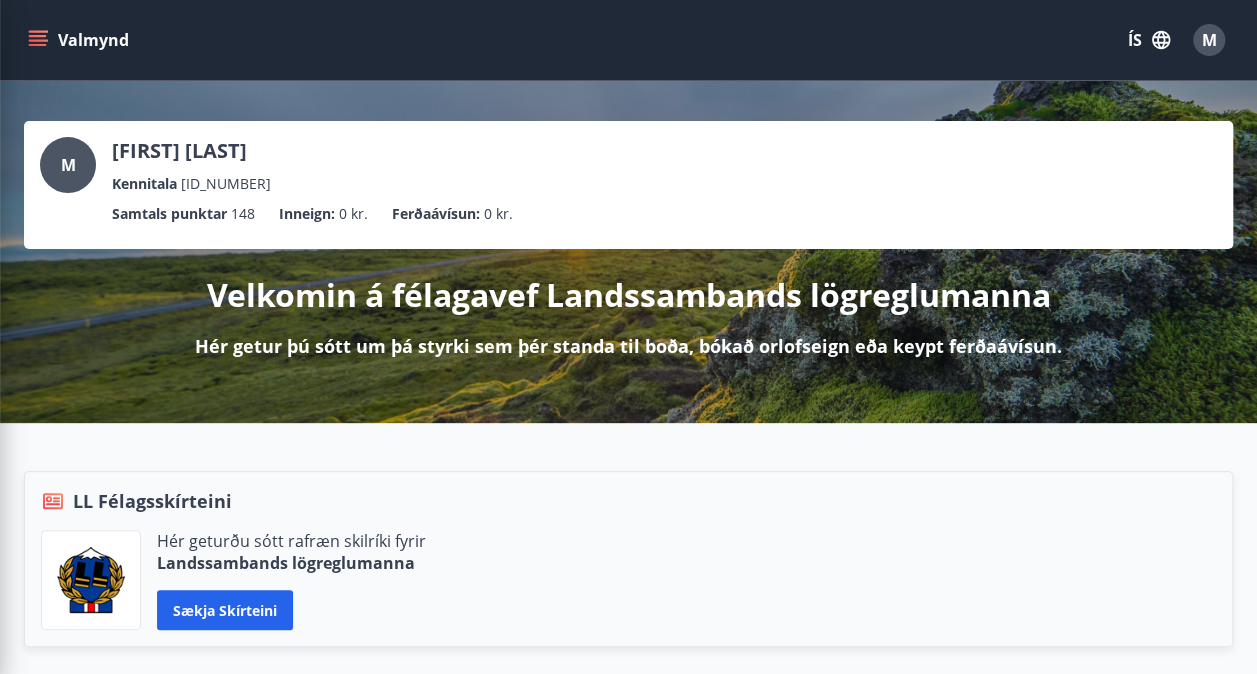 click on "Hér geturðu sótt rafræn skilríki fyrir Landssambands lögreglumanna Sækja skírteini" at bounding box center [628, 580] 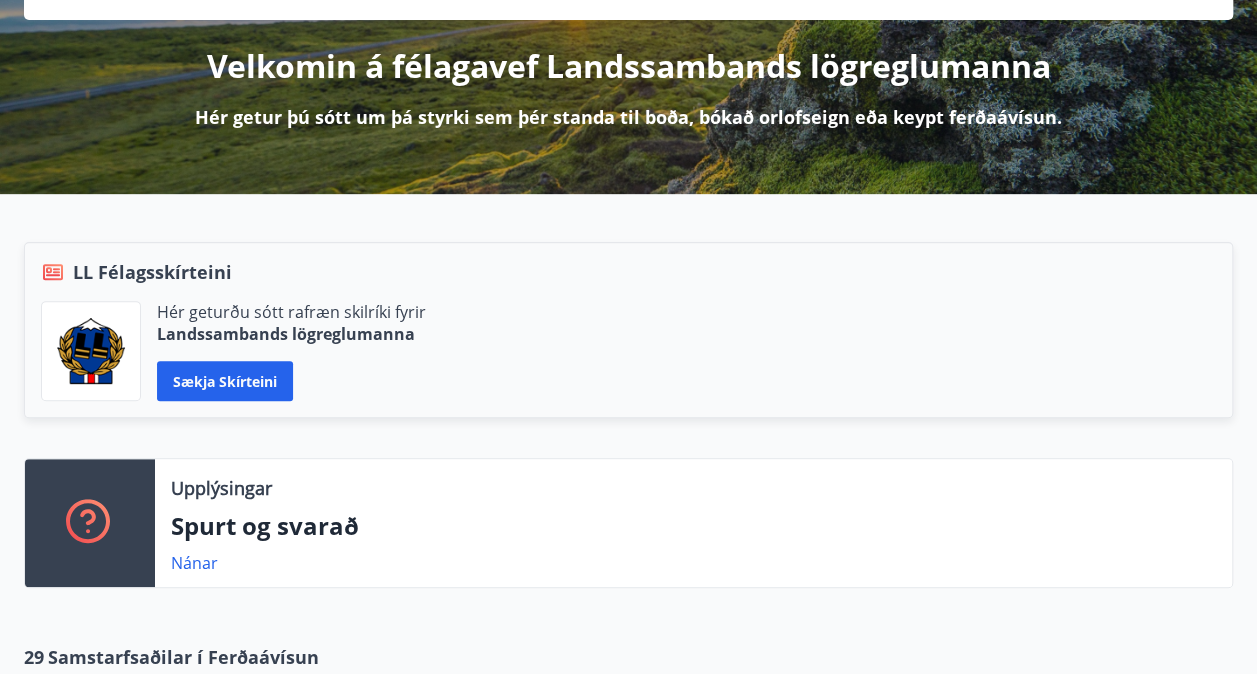 scroll, scrollTop: 200, scrollLeft: 0, axis: vertical 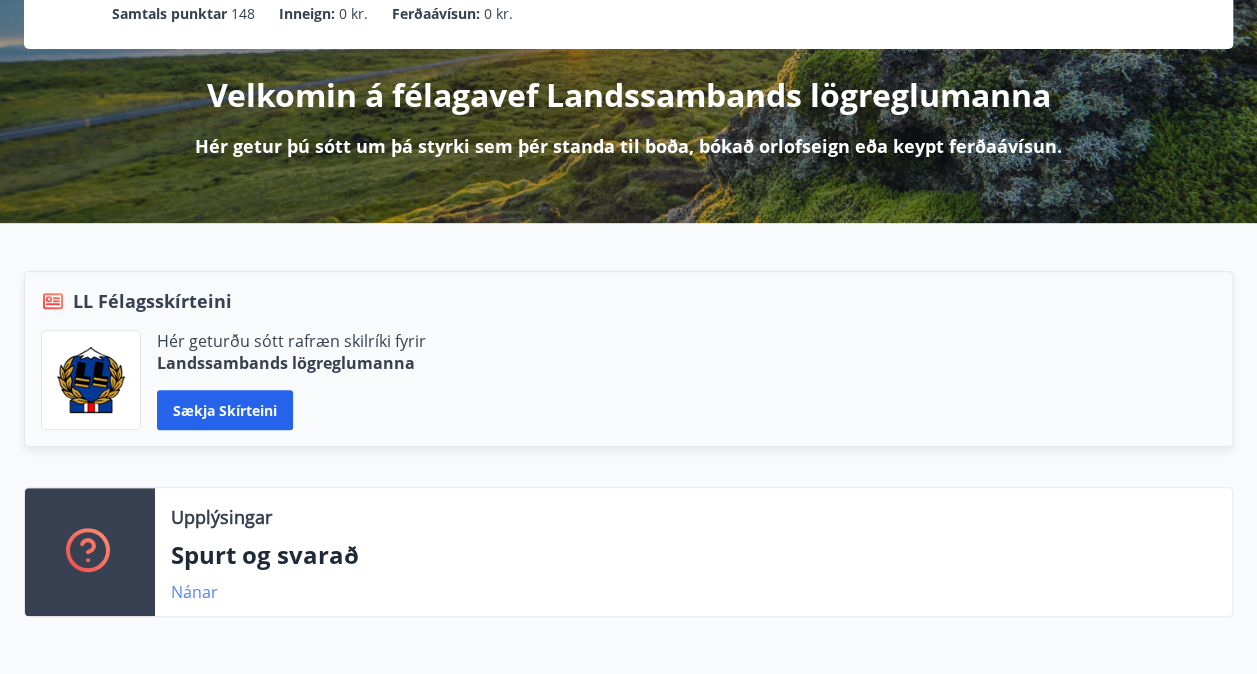 click on "Nánar" at bounding box center (194, 592) 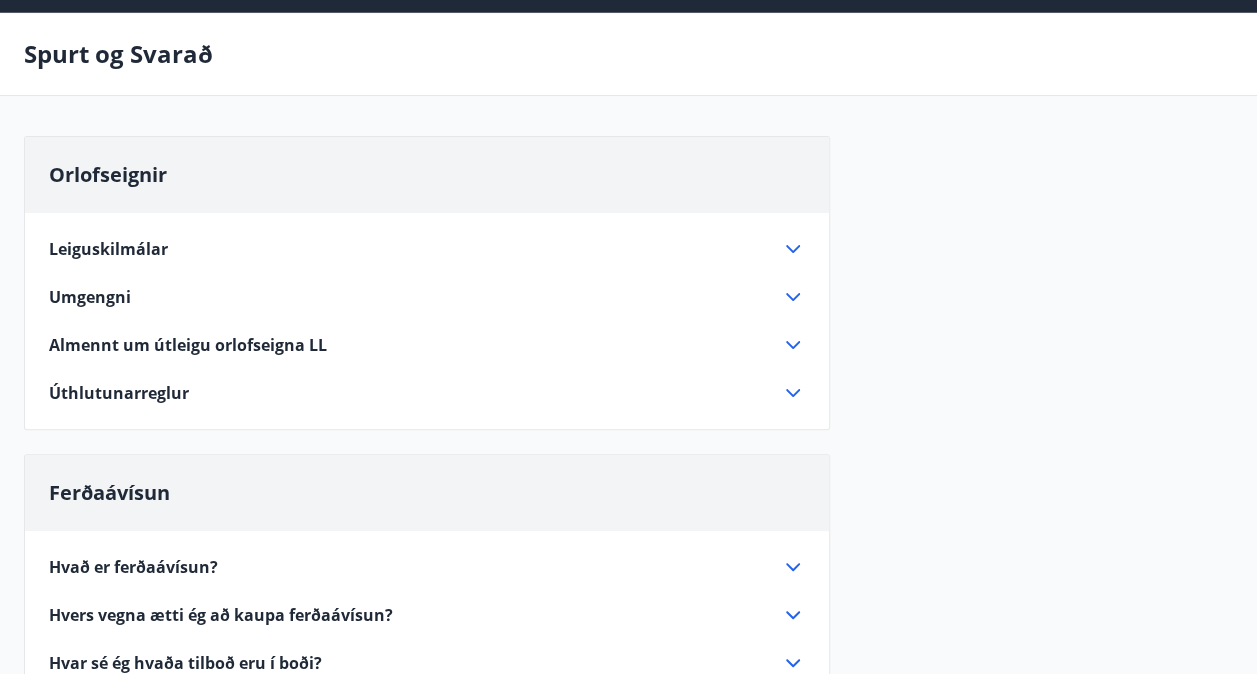 scroll, scrollTop: 200, scrollLeft: 0, axis: vertical 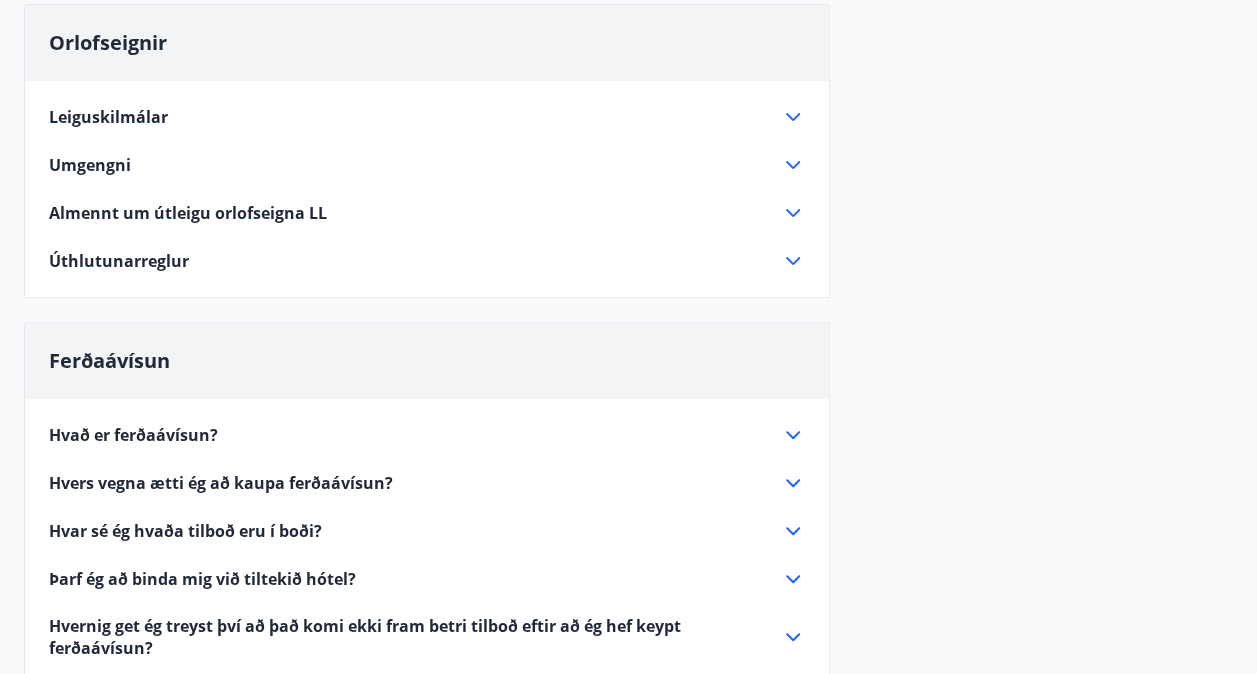click 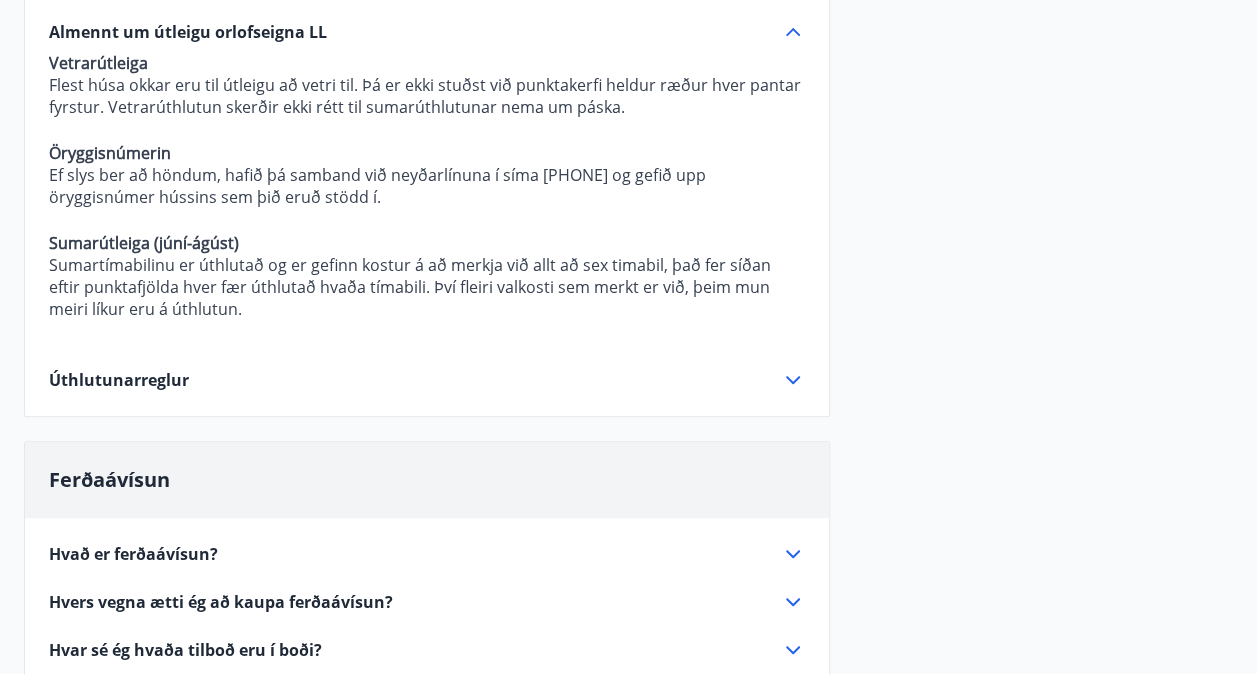 scroll, scrollTop: 400, scrollLeft: 0, axis: vertical 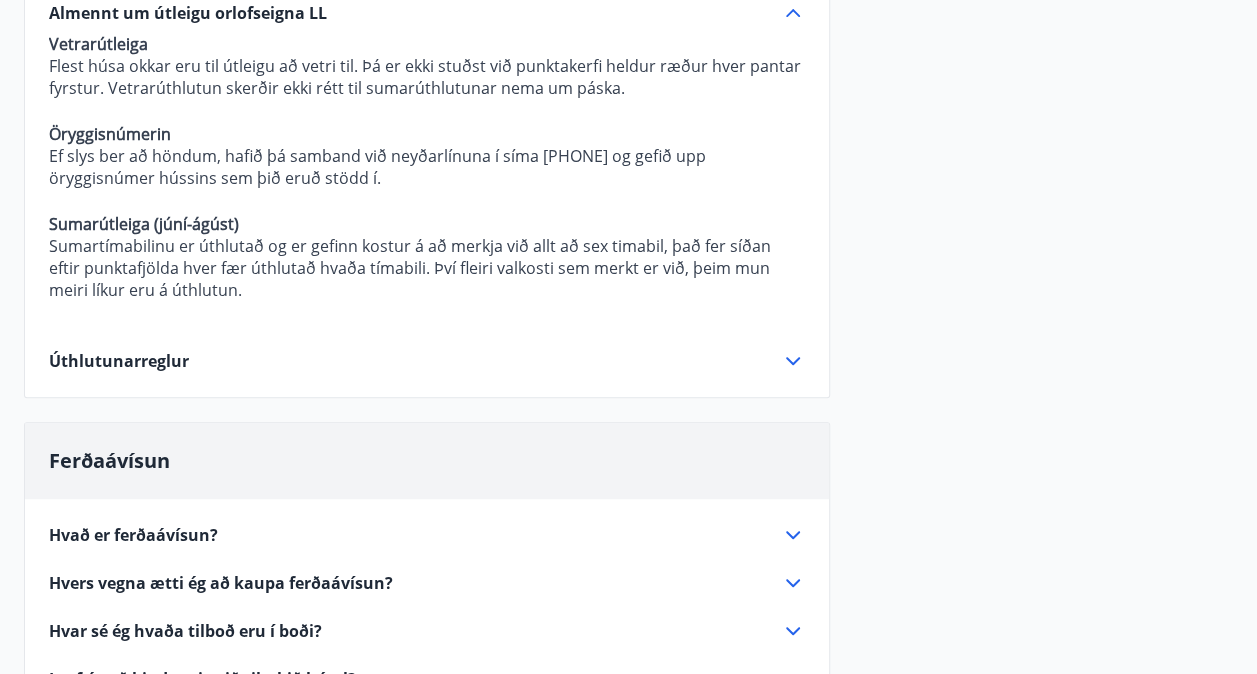 click 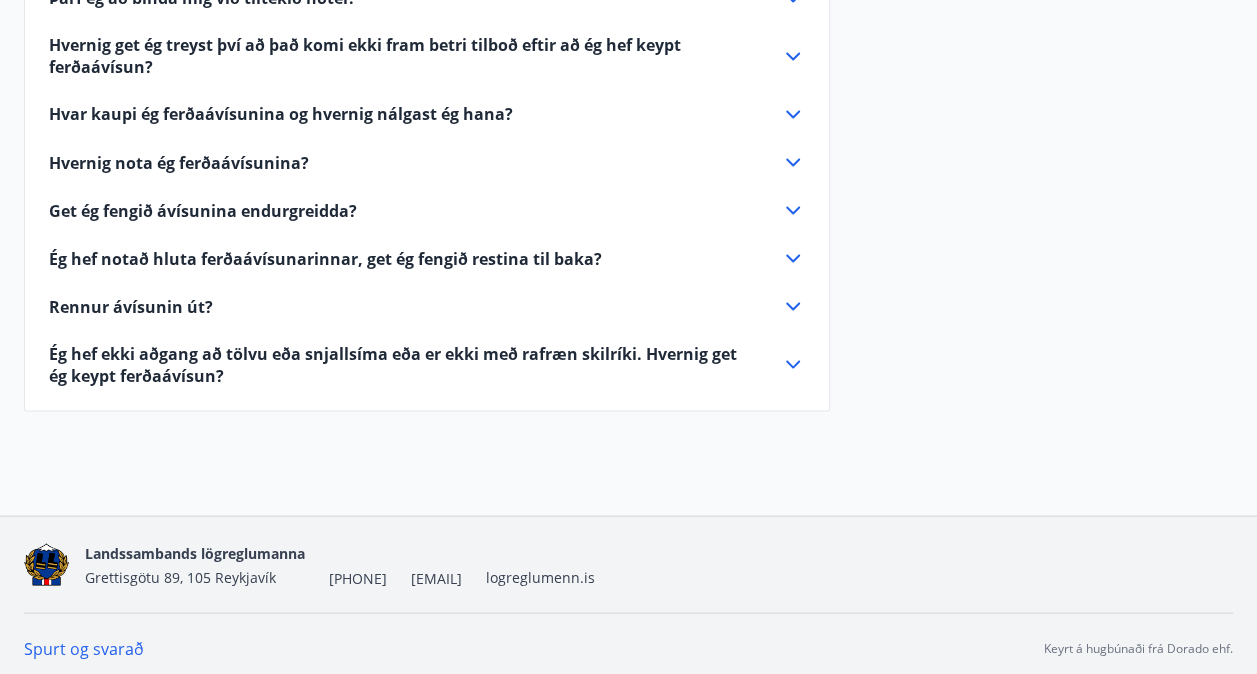 scroll, scrollTop: 1723, scrollLeft: 0, axis: vertical 